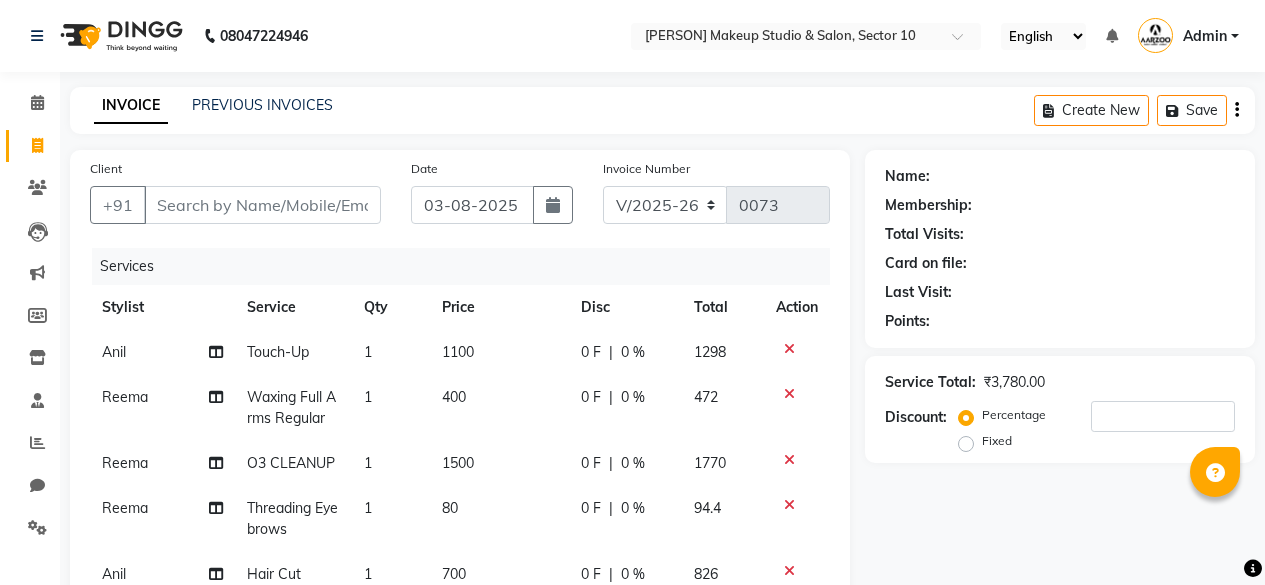 select on "6943" 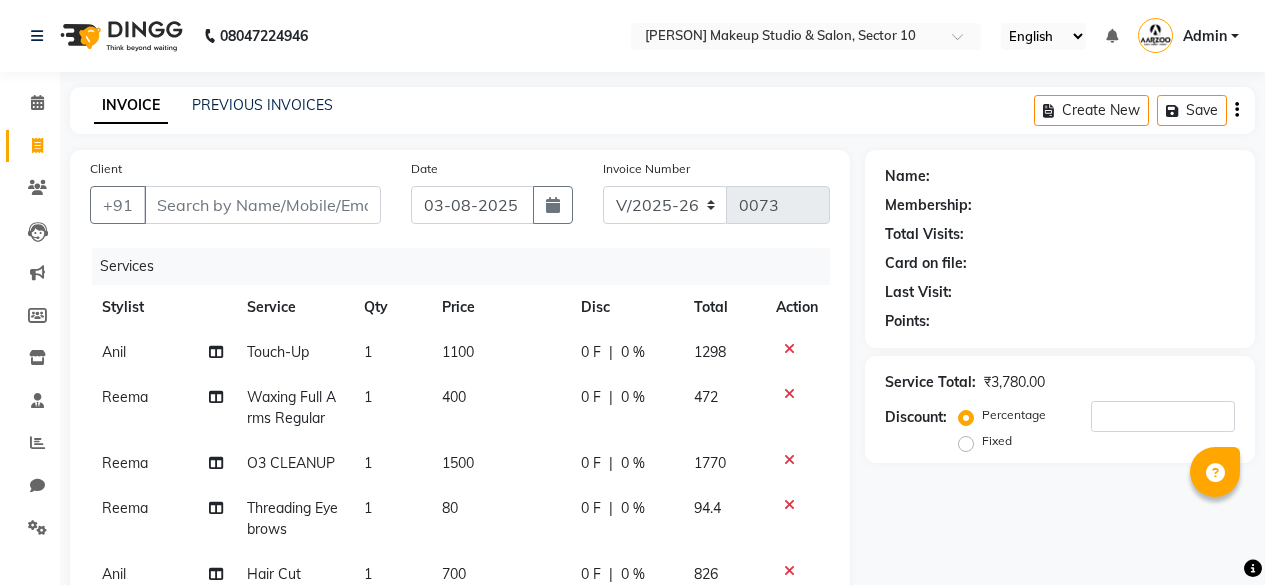 scroll, scrollTop: 0, scrollLeft: 0, axis: both 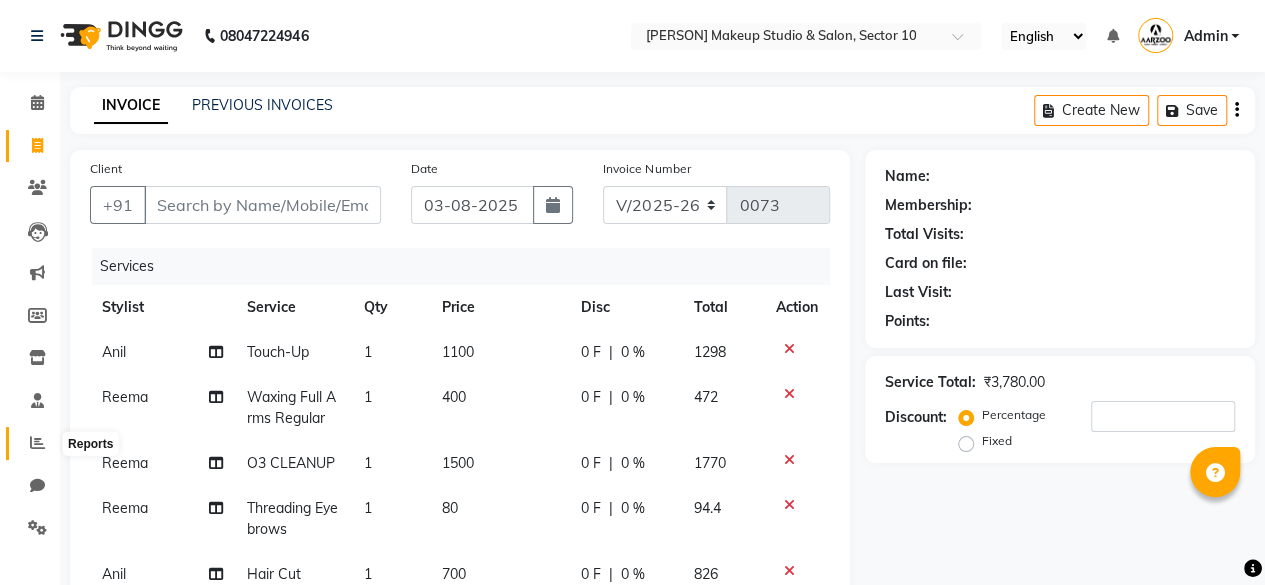 click 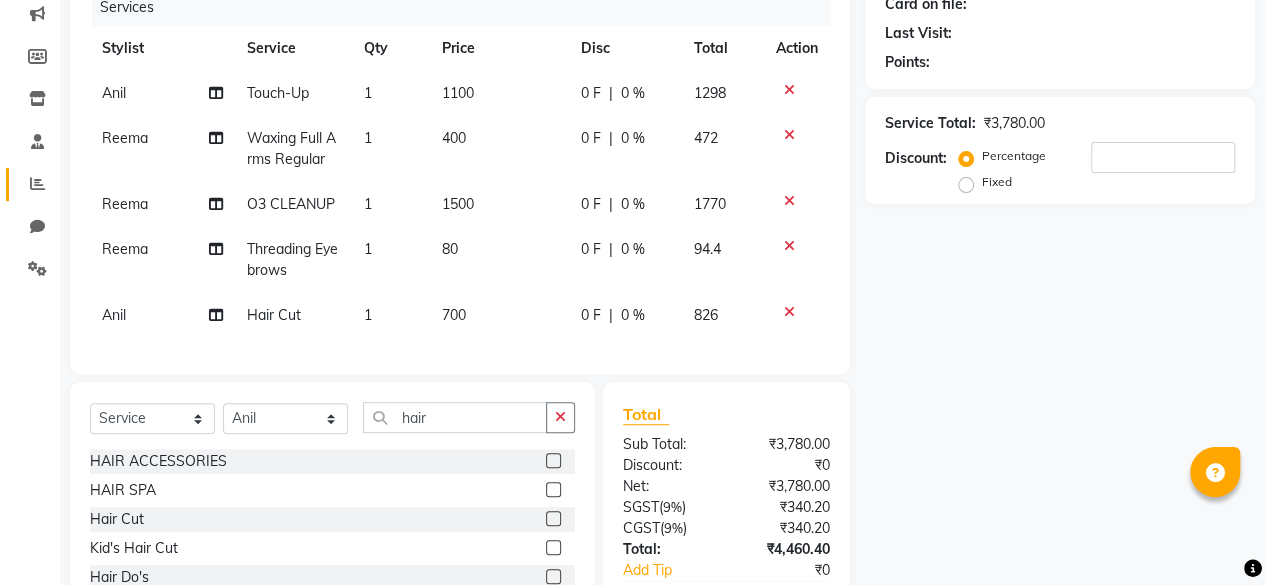 scroll, scrollTop: 214, scrollLeft: 0, axis: vertical 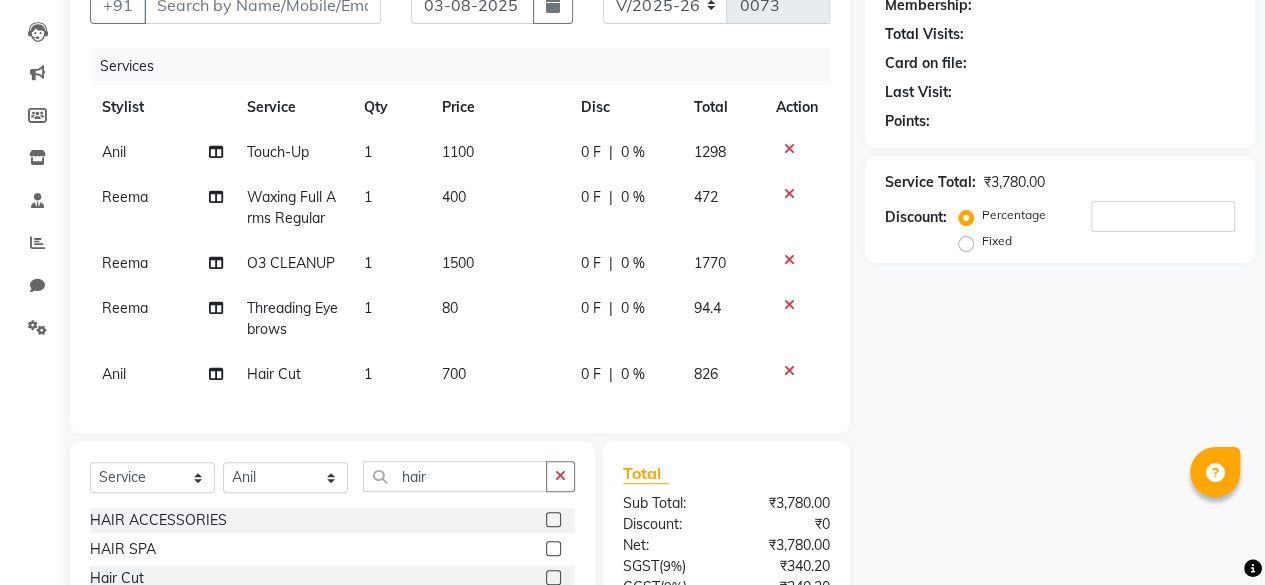 click on "0 F | 0 %" 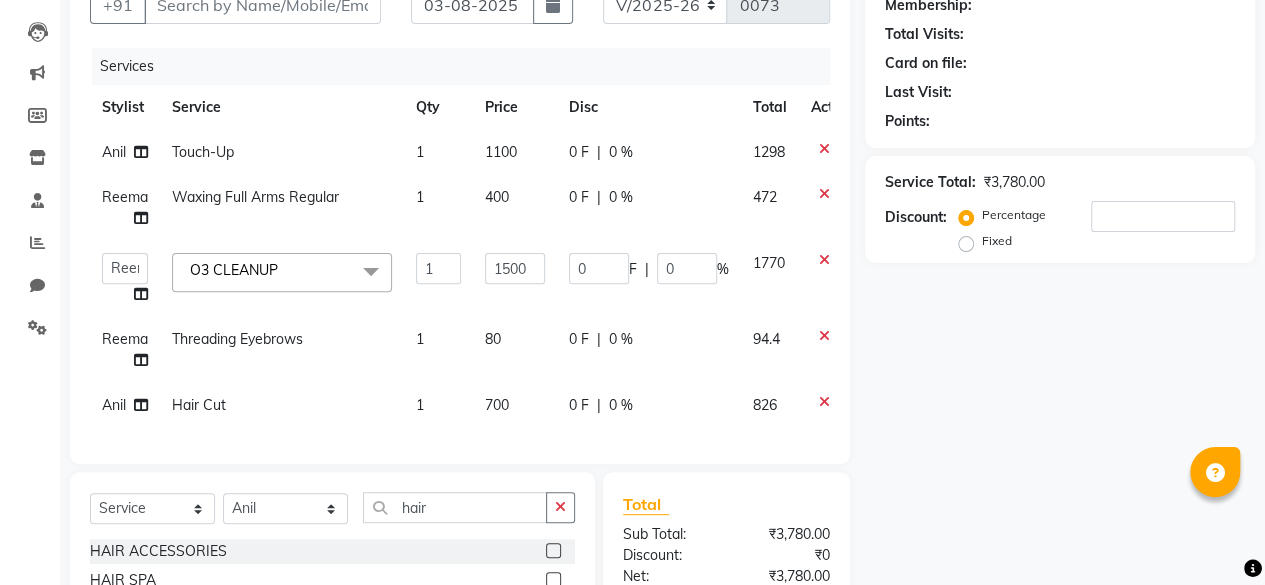 click on "0 %" 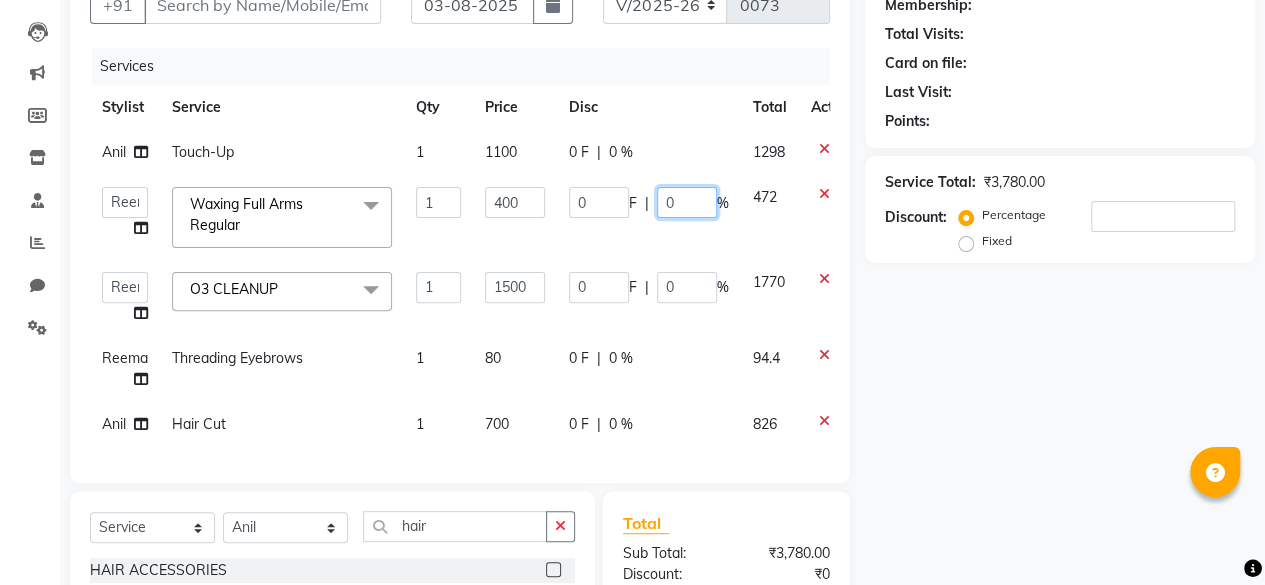 click on "0" 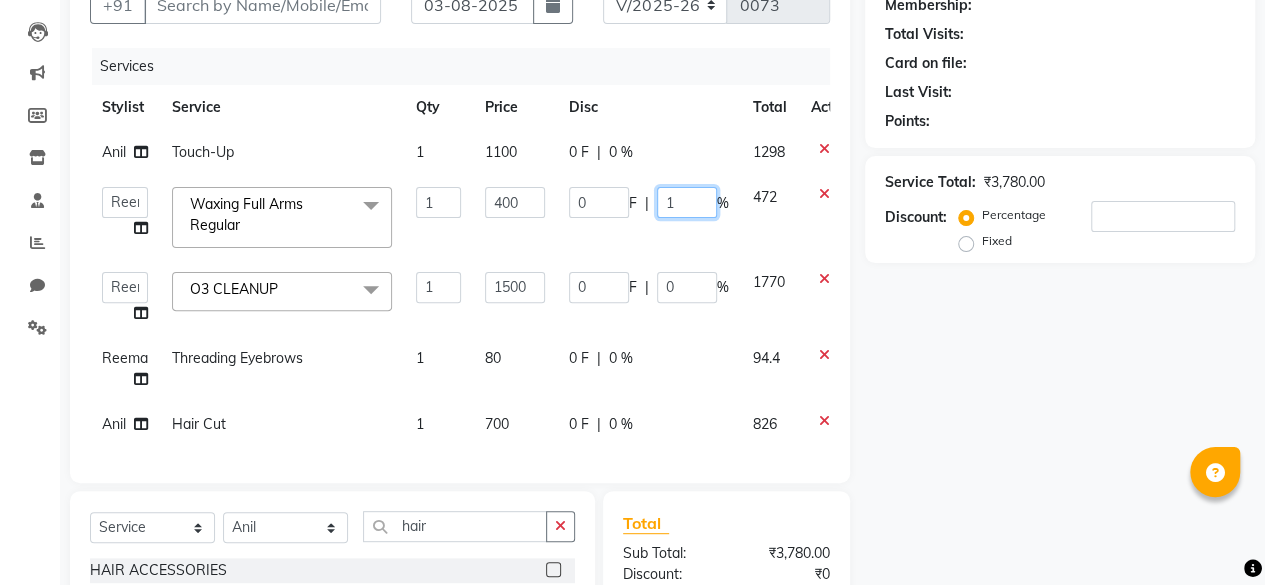 type on "10" 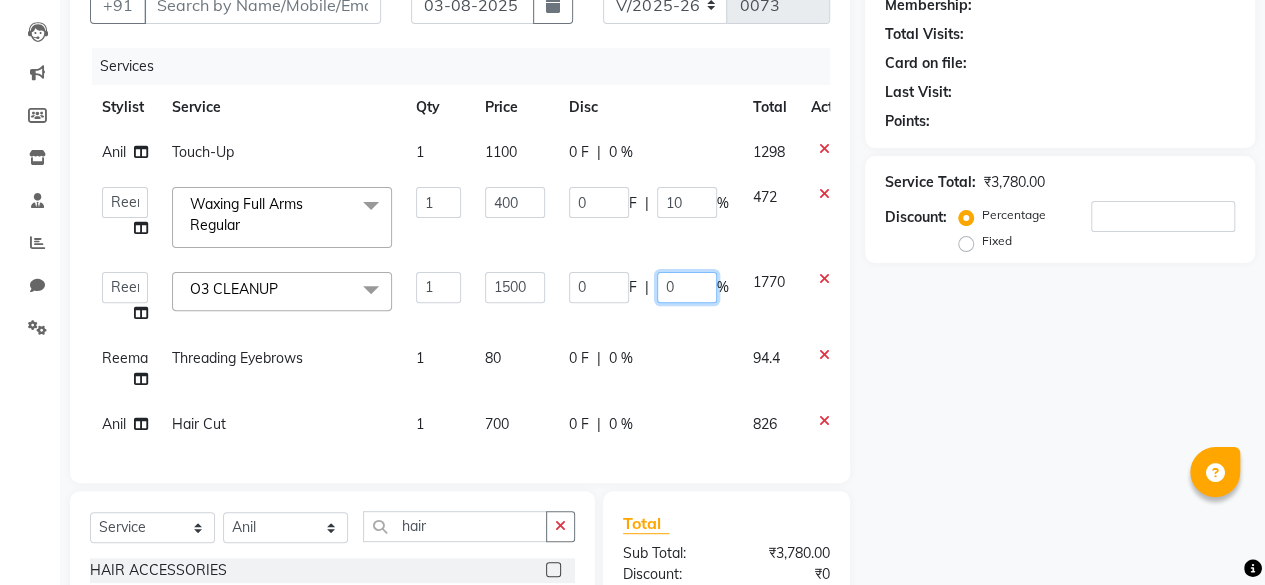 click on "0 F | 0 %" 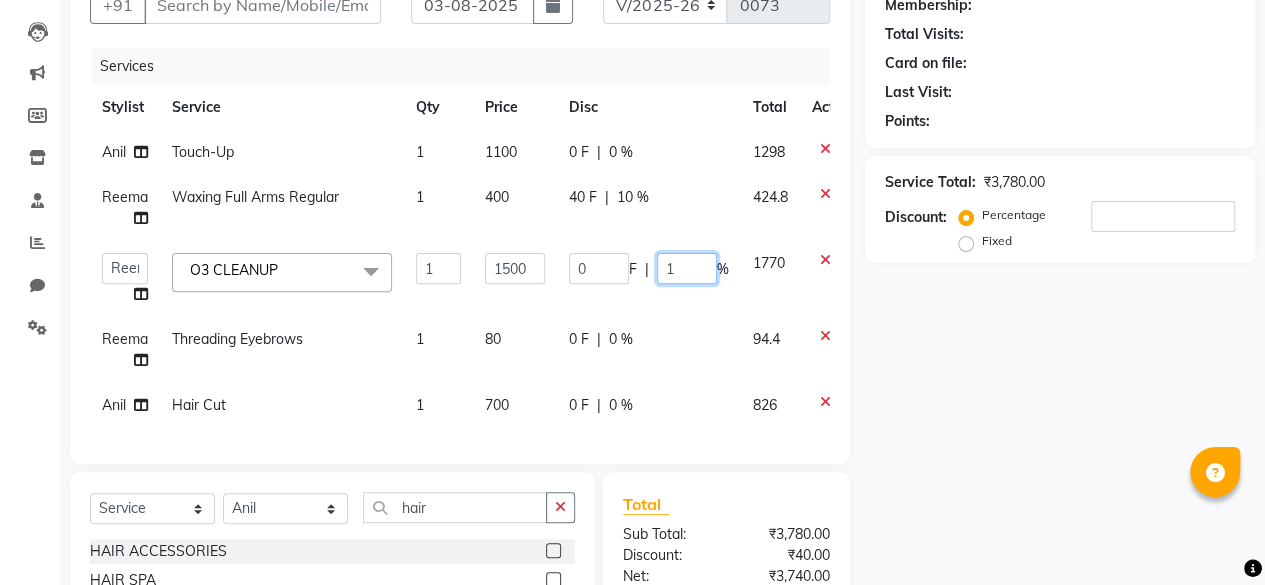 type on "10" 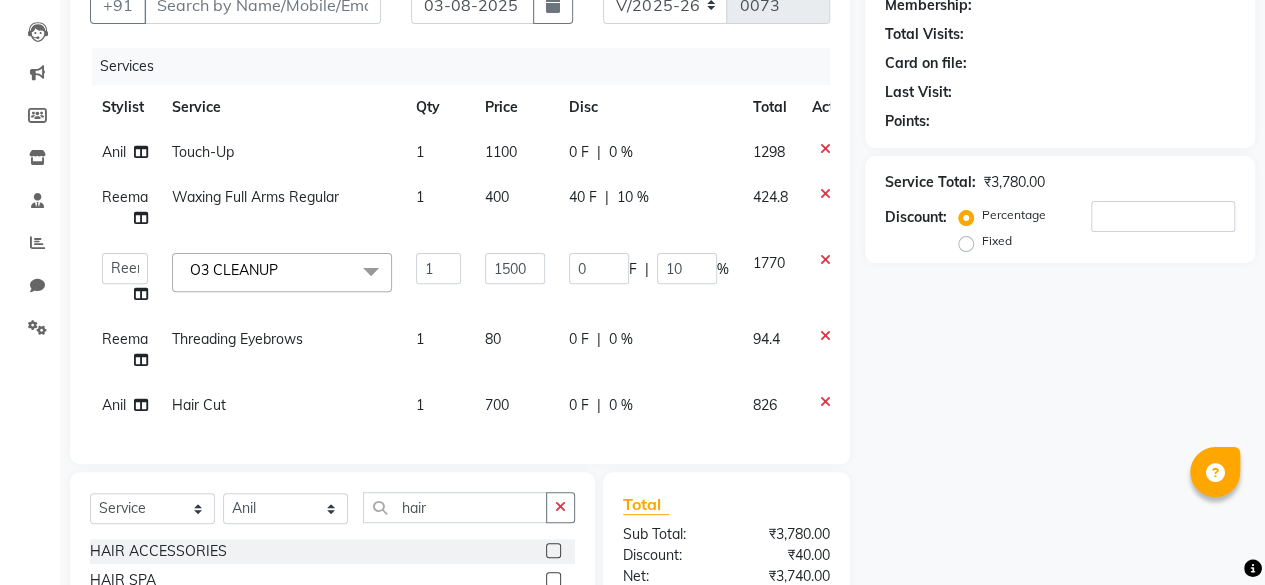 click on "0 F | 0 %" 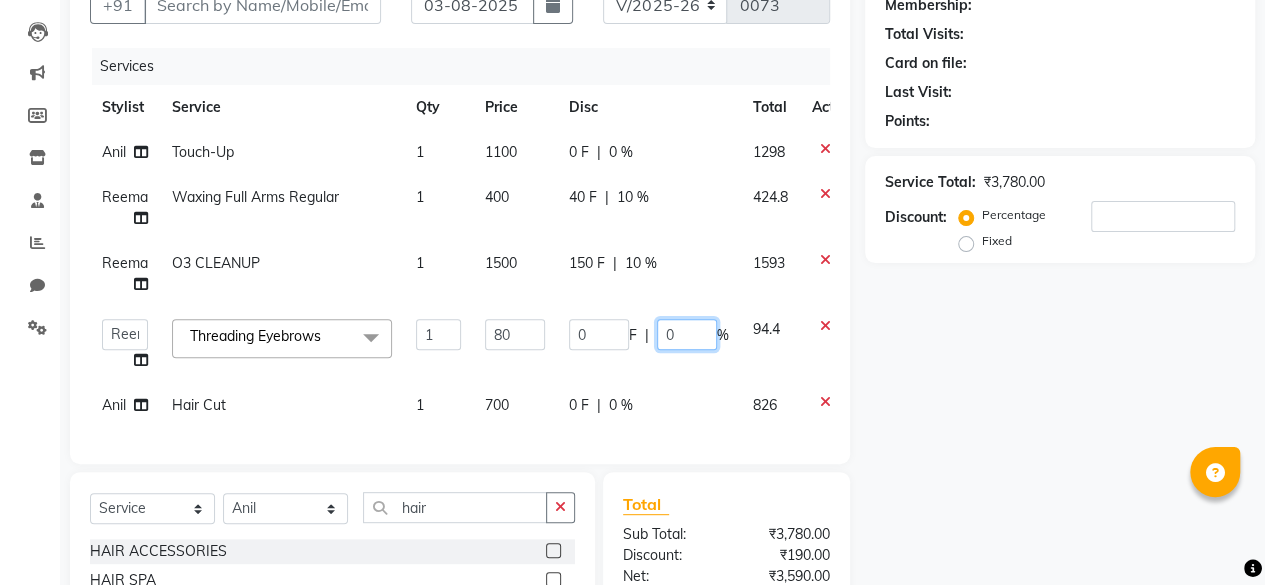 click on "0" 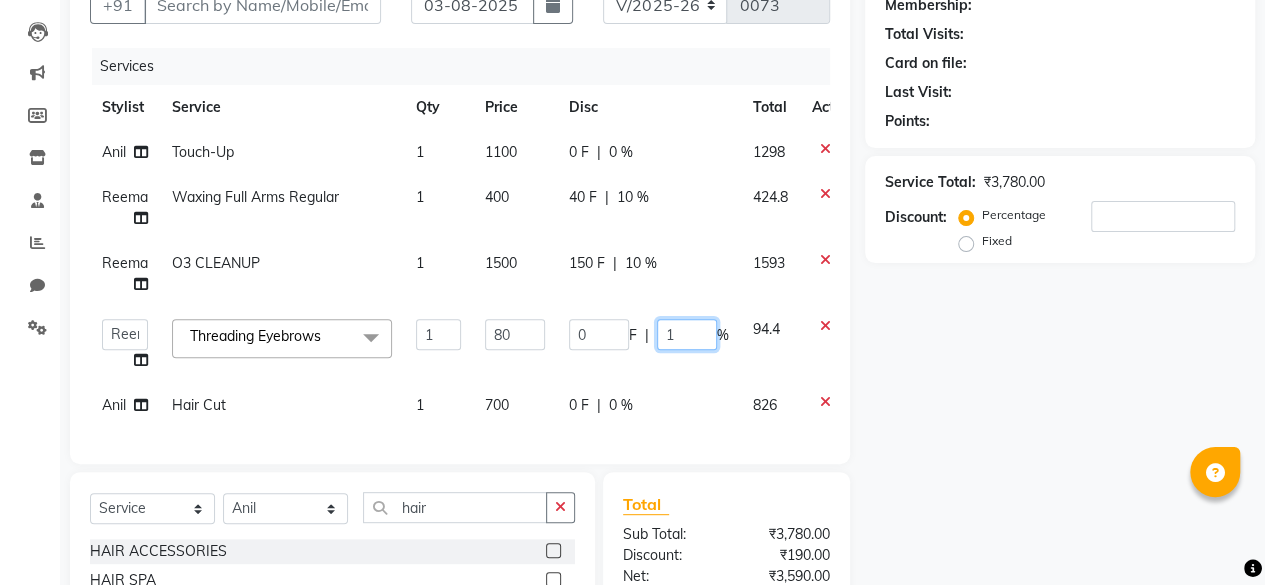 type on "10" 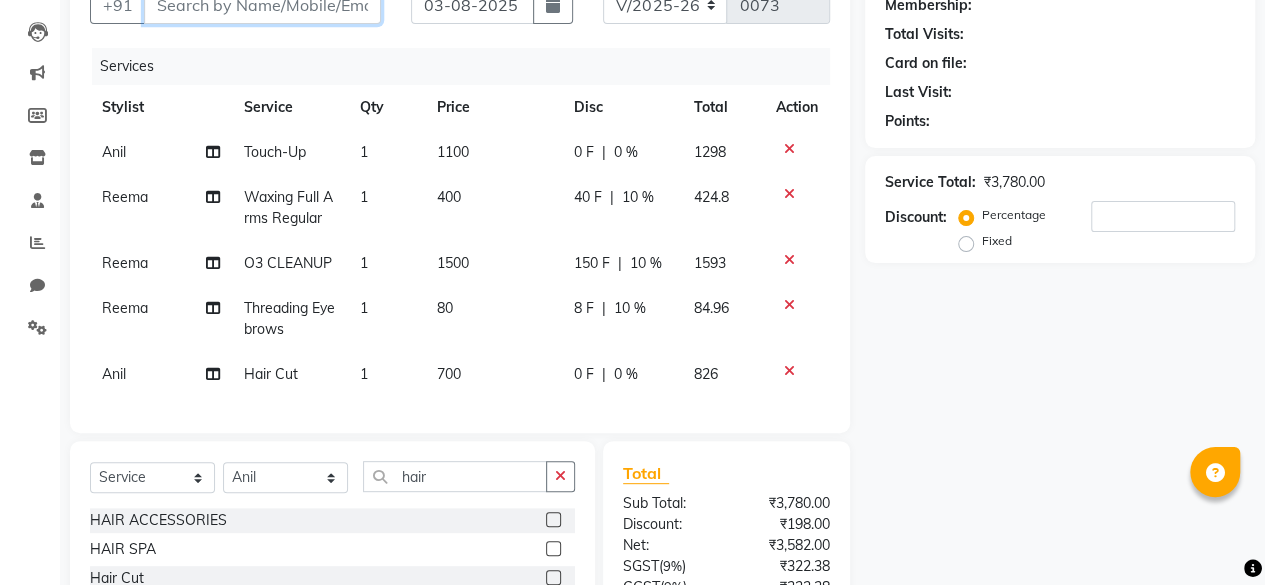 click on "Client" at bounding box center [262, 5] 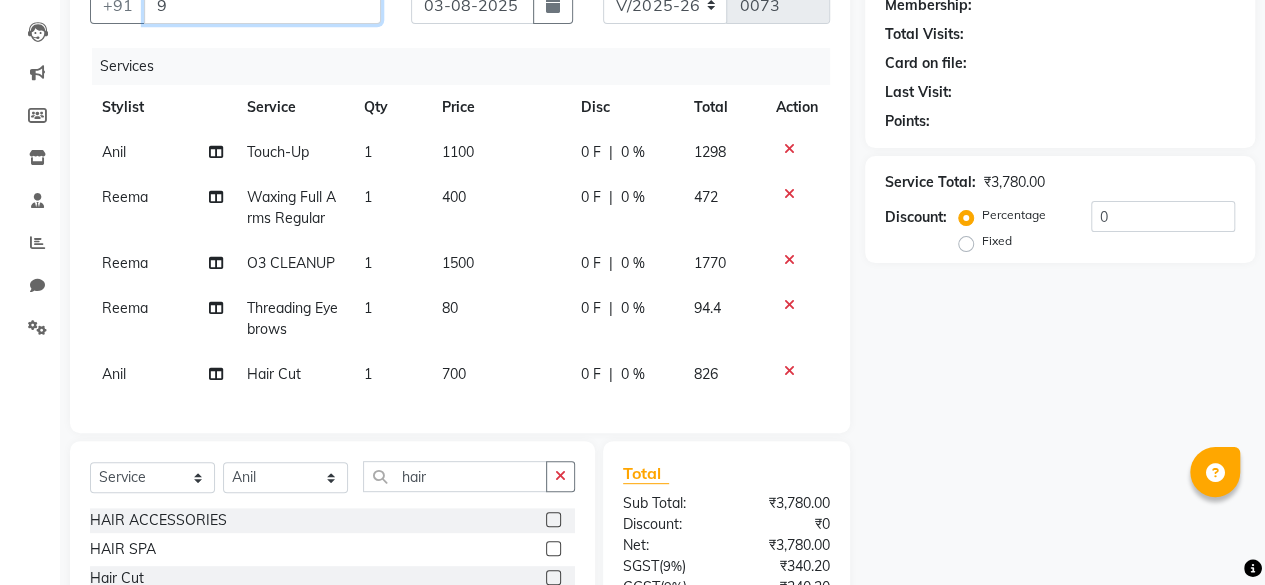 scroll, scrollTop: 194, scrollLeft: 0, axis: vertical 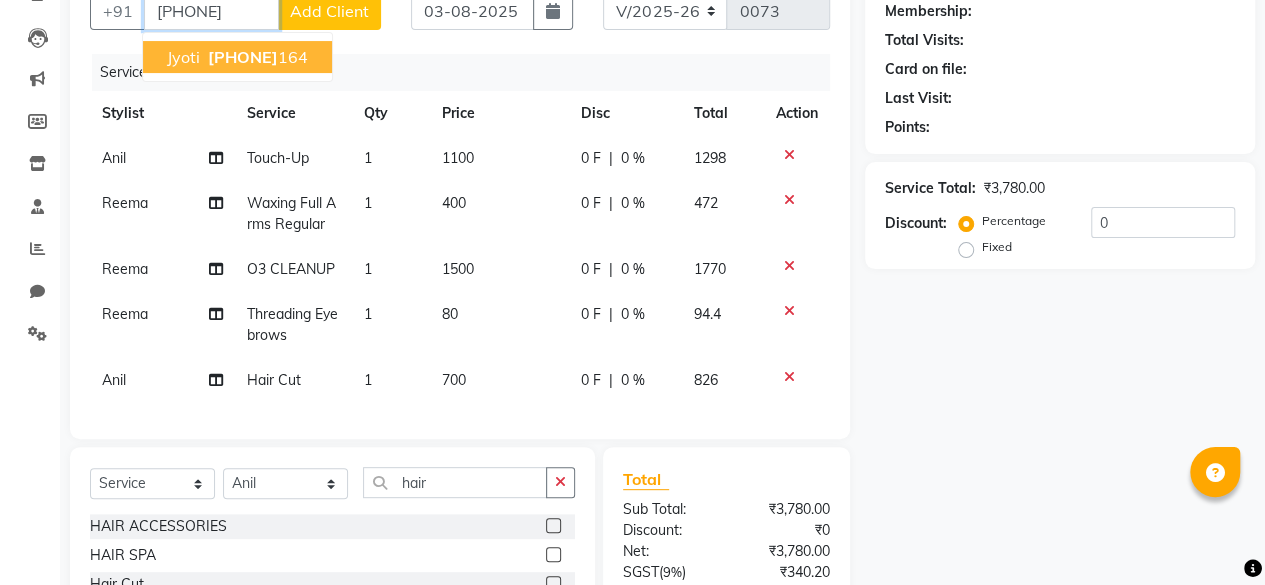 click on "[PHONE]" at bounding box center (256, 57) 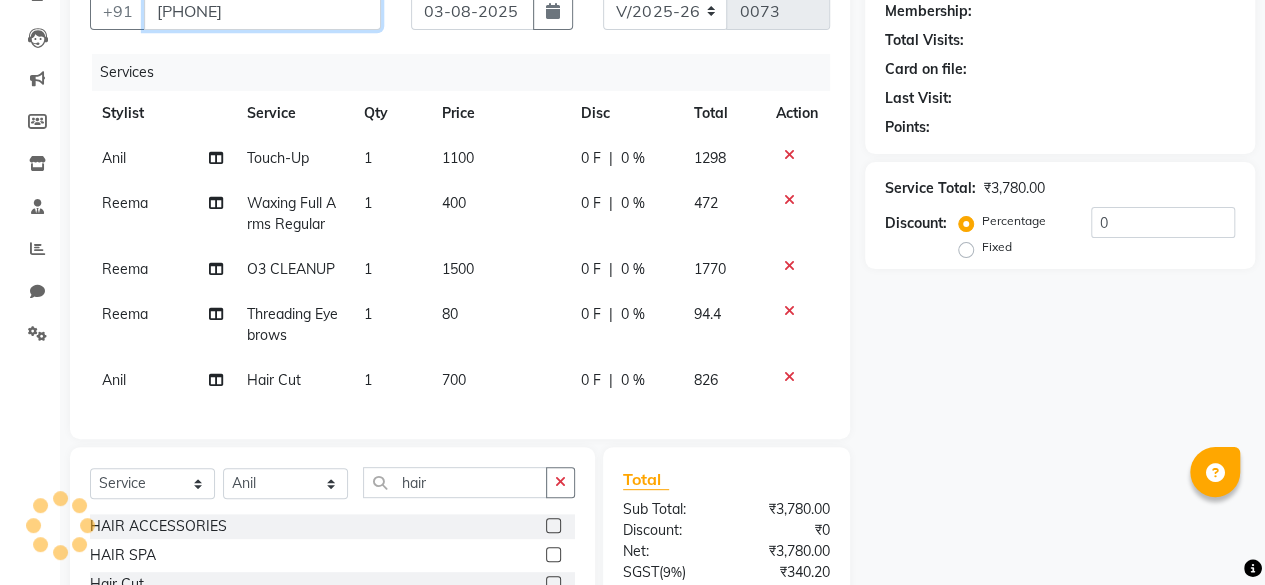 type on "[PHONE]" 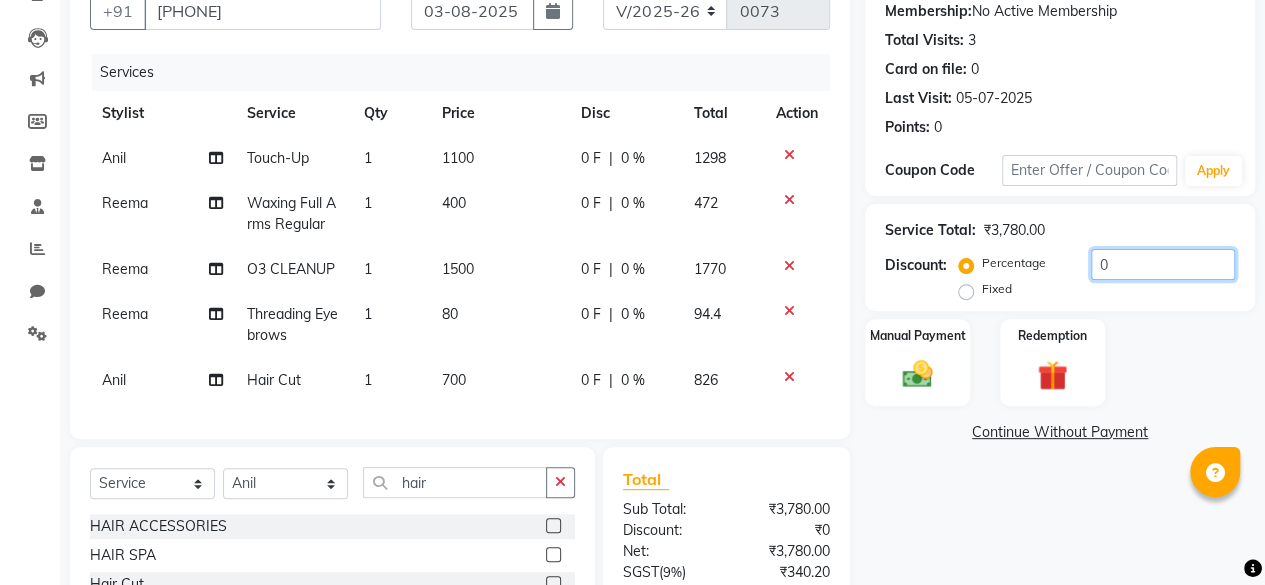 click on "0" 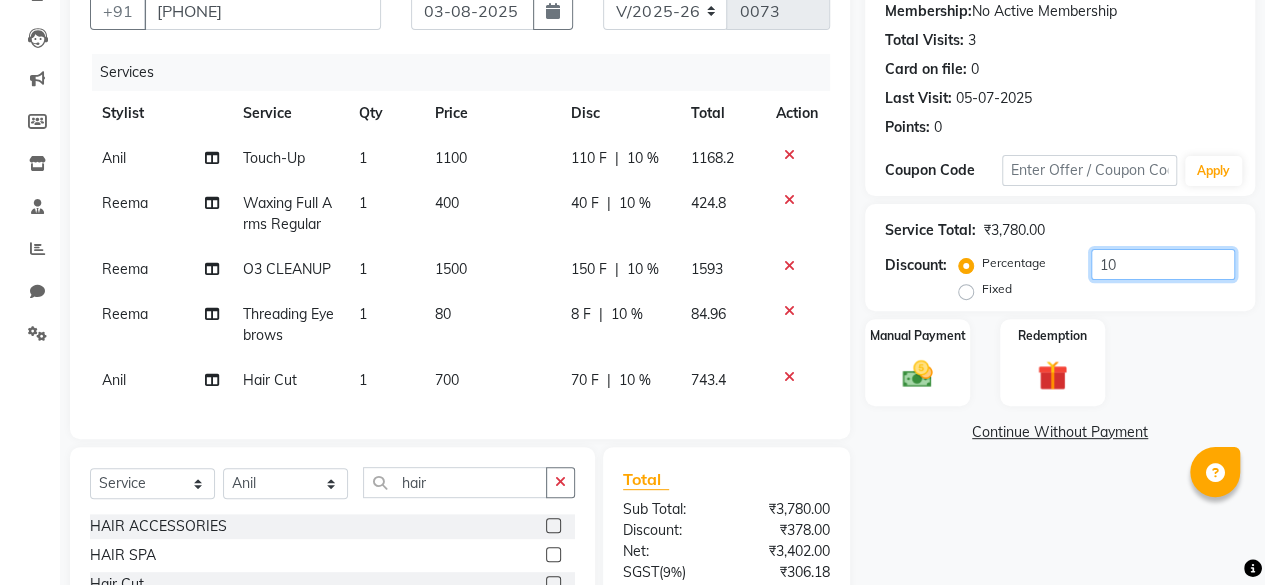 type on "10" 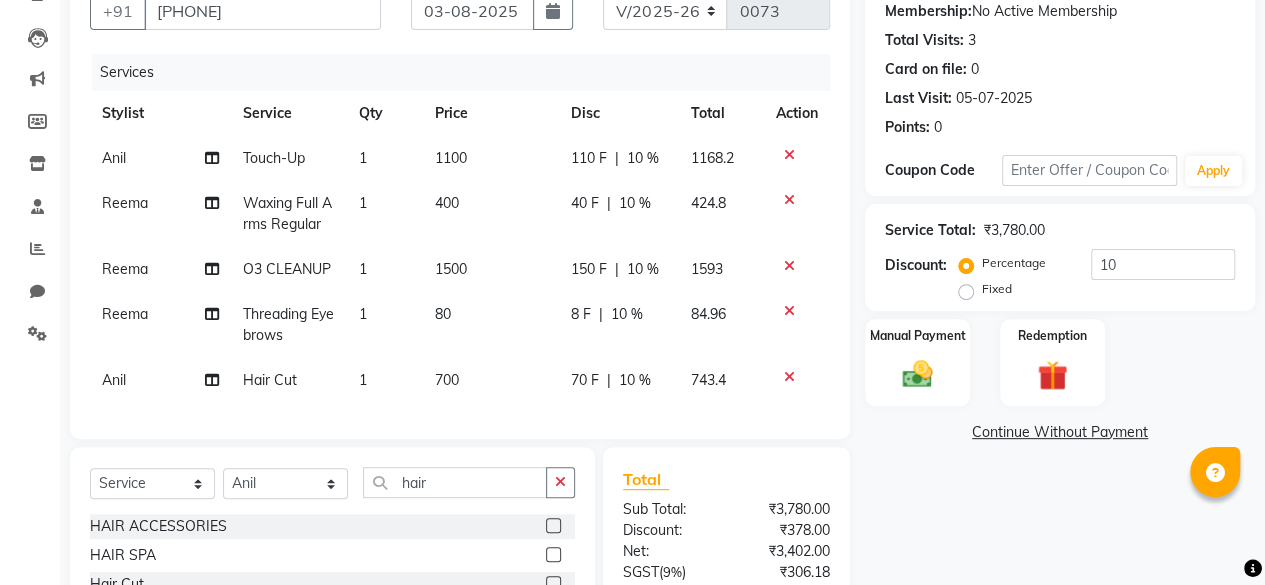 click on "110 F | 10 %" 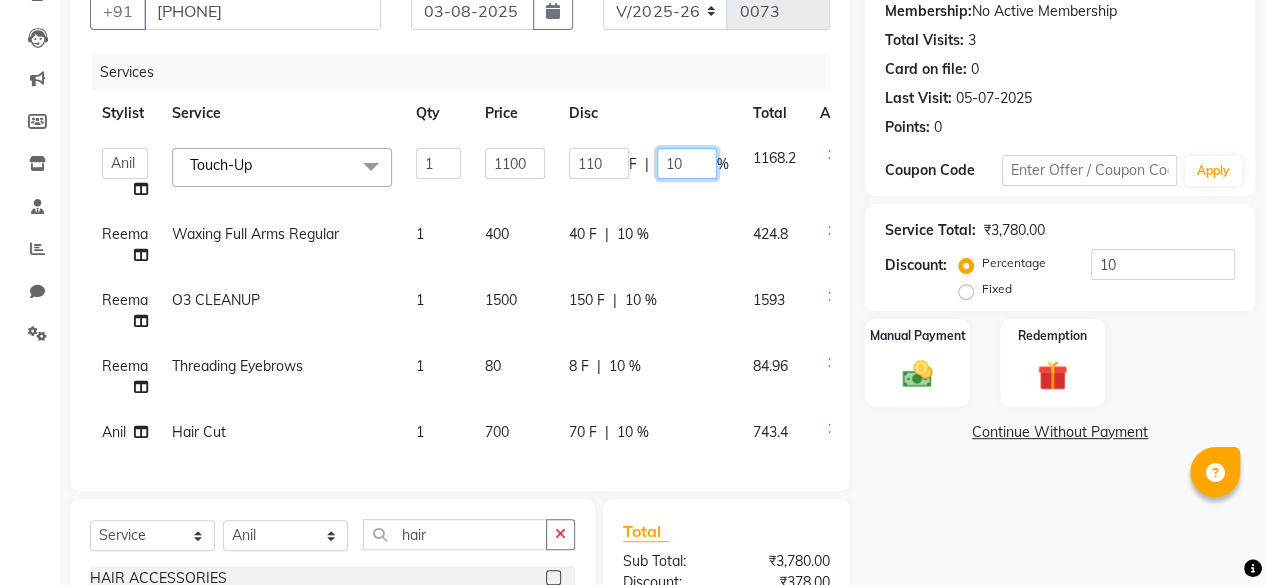 click on "10" 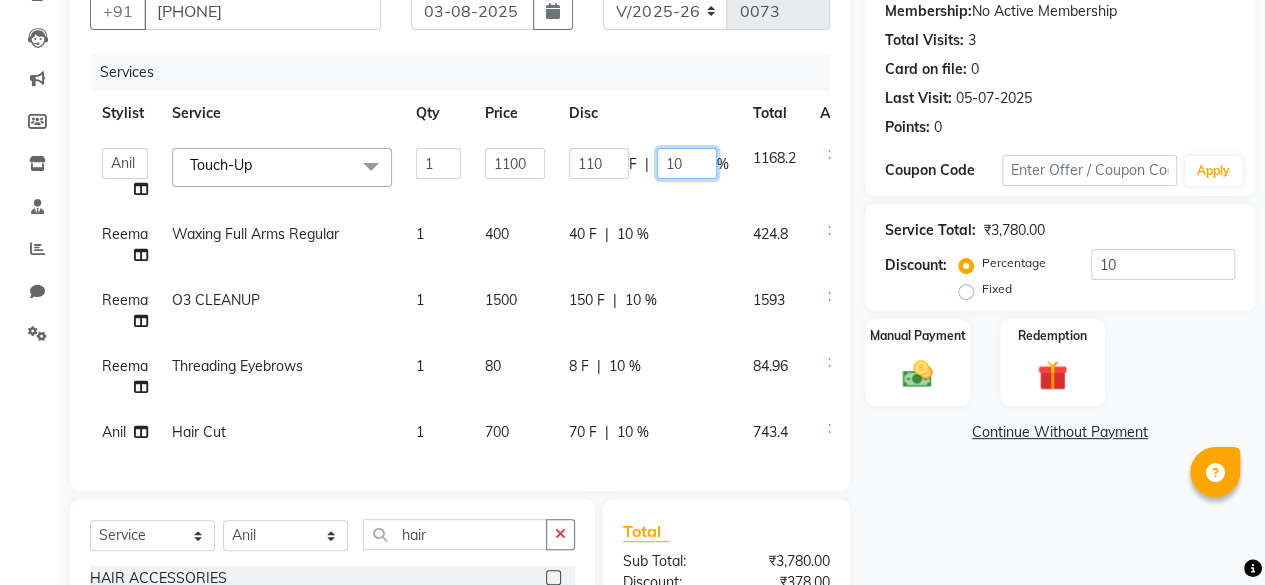 type on "1" 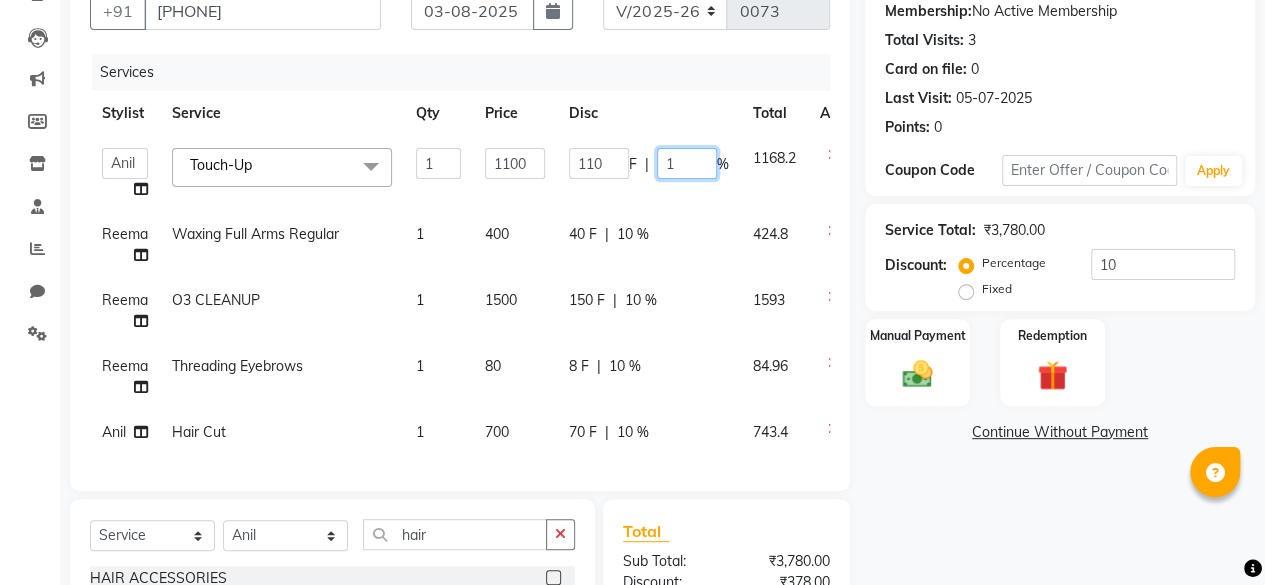 type 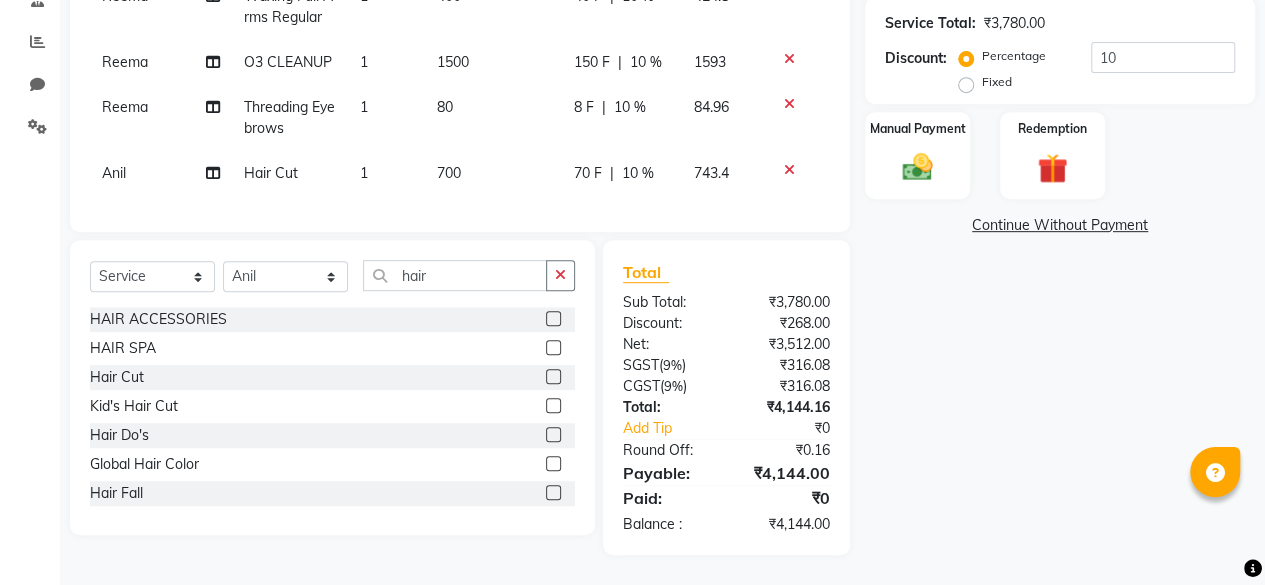 scroll, scrollTop: 414, scrollLeft: 0, axis: vertical 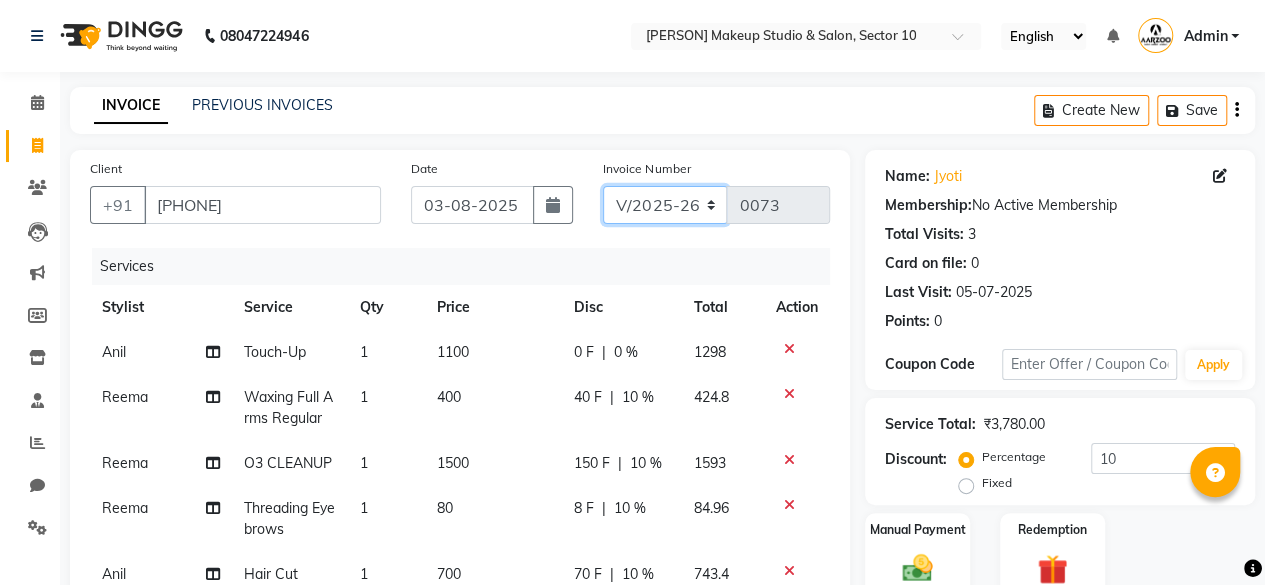 click on "CSH/25 V/[YEAR] V/[YEAR]-[YEAR]" 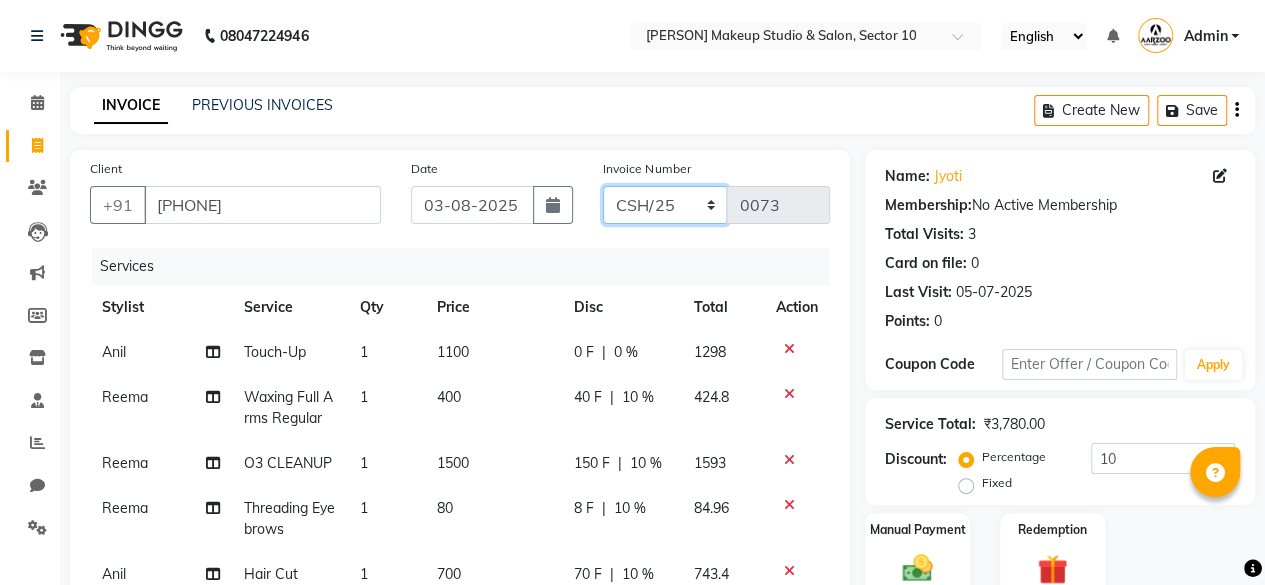 click on "CSH/25 V/[YEAR] V/[YEAR]-[YEAR]" 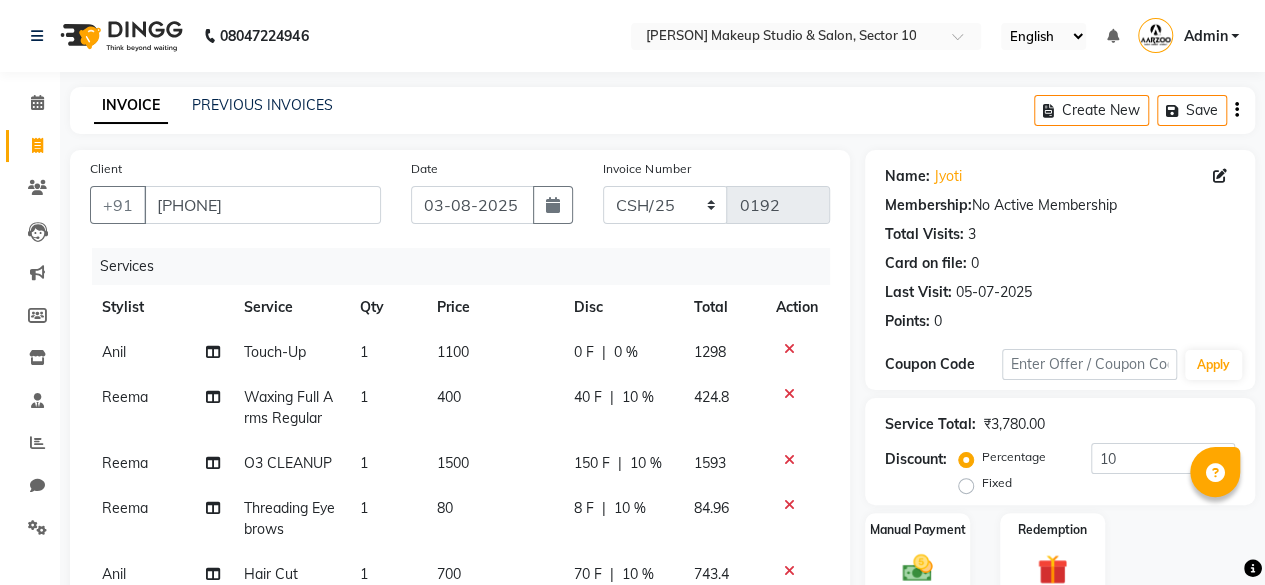 click 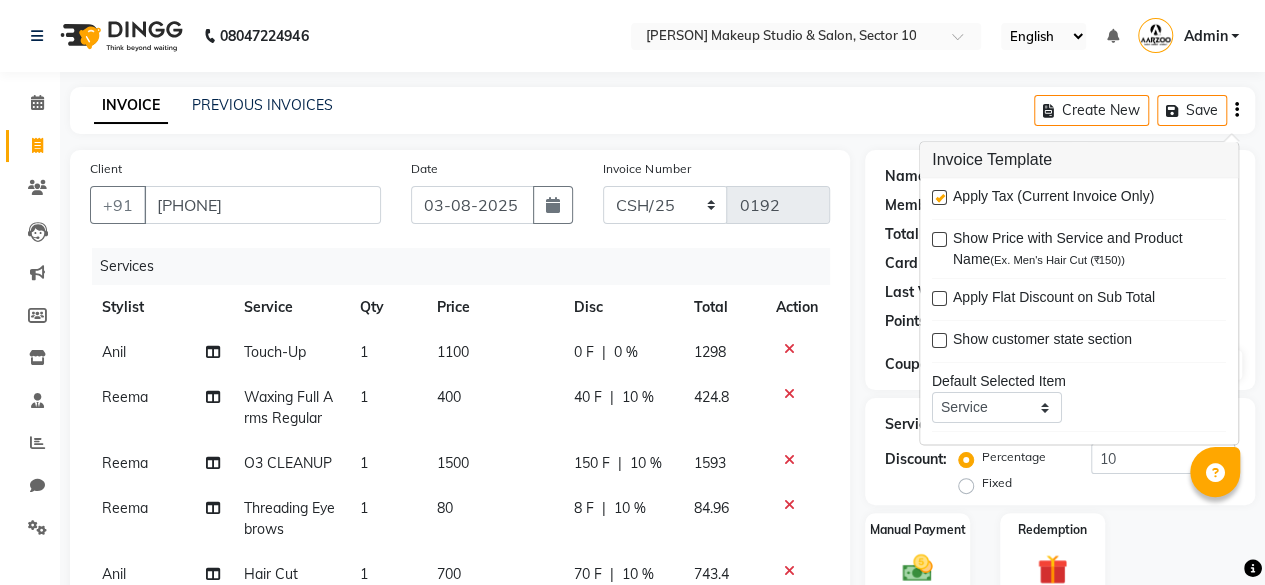 click at bounding box center [939, 198] 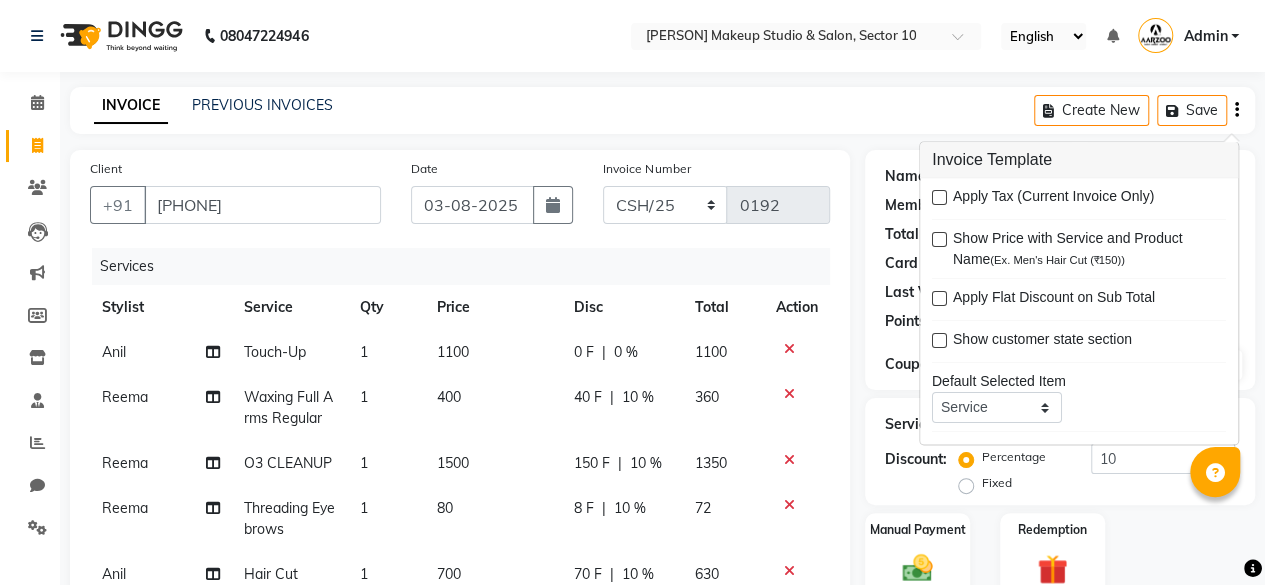 scroll, scrollTop: 395, scrollLeft: 0, axis: vertical 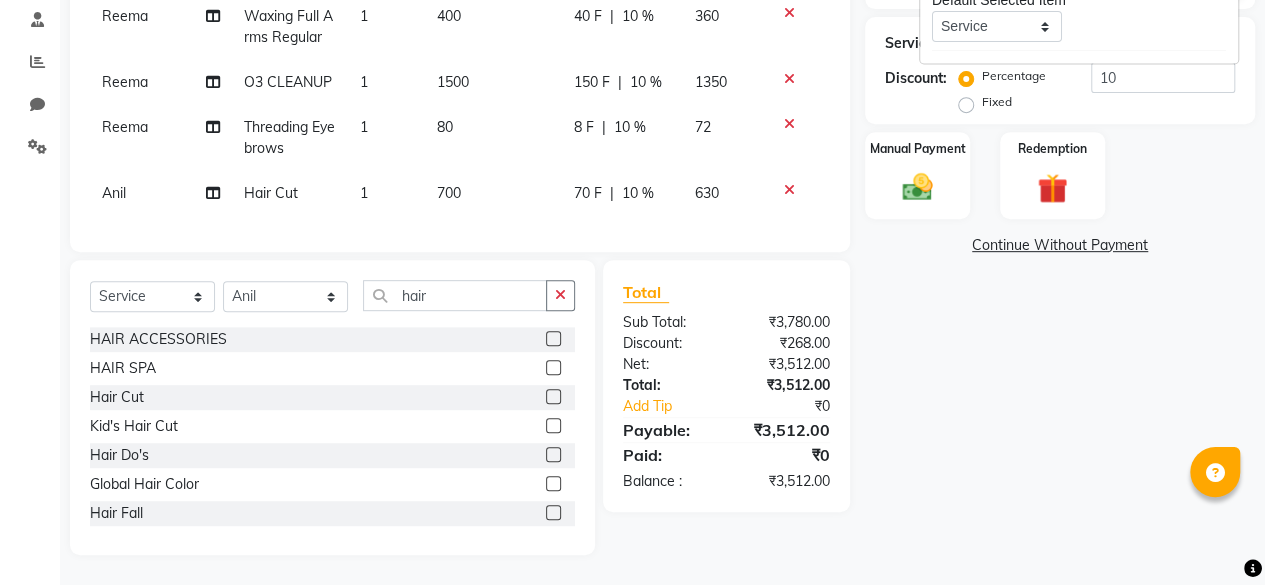 click on "Name: [PERSON] Membership: No Active Membership Total Visits: 3 Card on file: 0 Last Visit: 05-07-2025 Points: 0 Coupon Code Apply Service Total: ₹3,780.00 Discount: Percentage Fixed 10 Manual Payment Redemption Continue Without Payment" 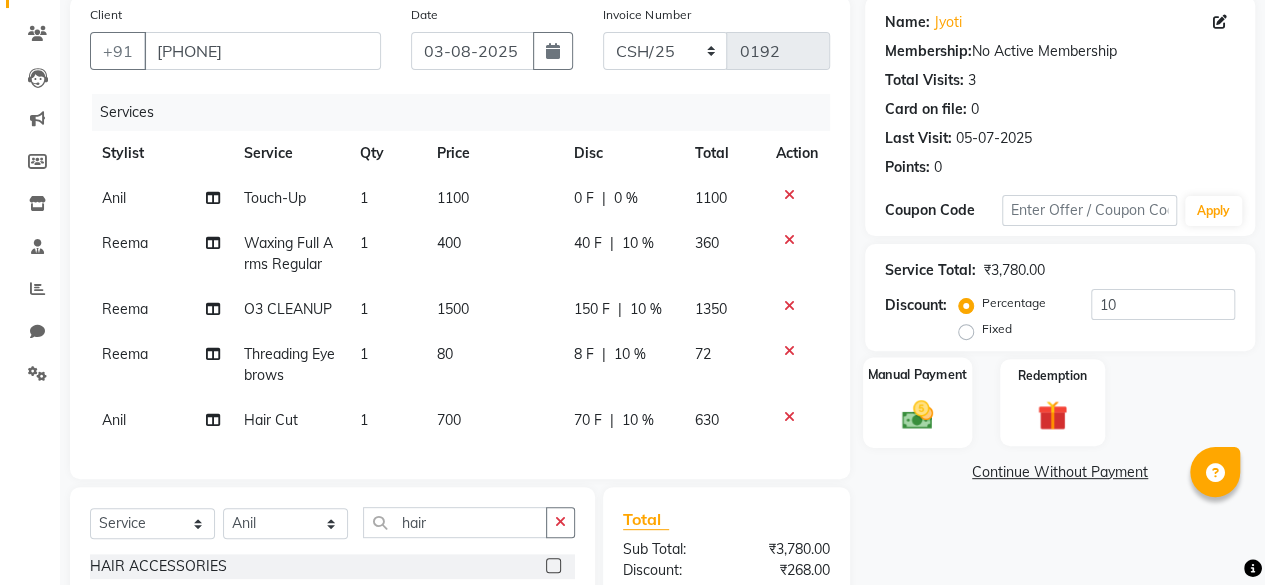 scroll, scrollTop: 200, scrollLeft: 0, axis: vertical 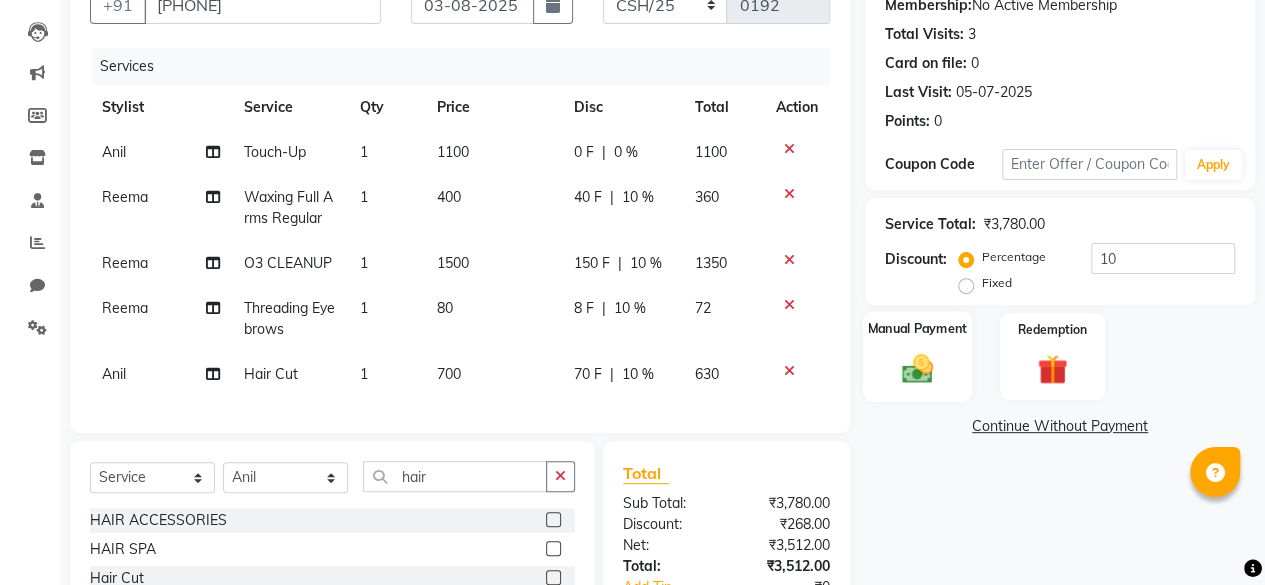 click 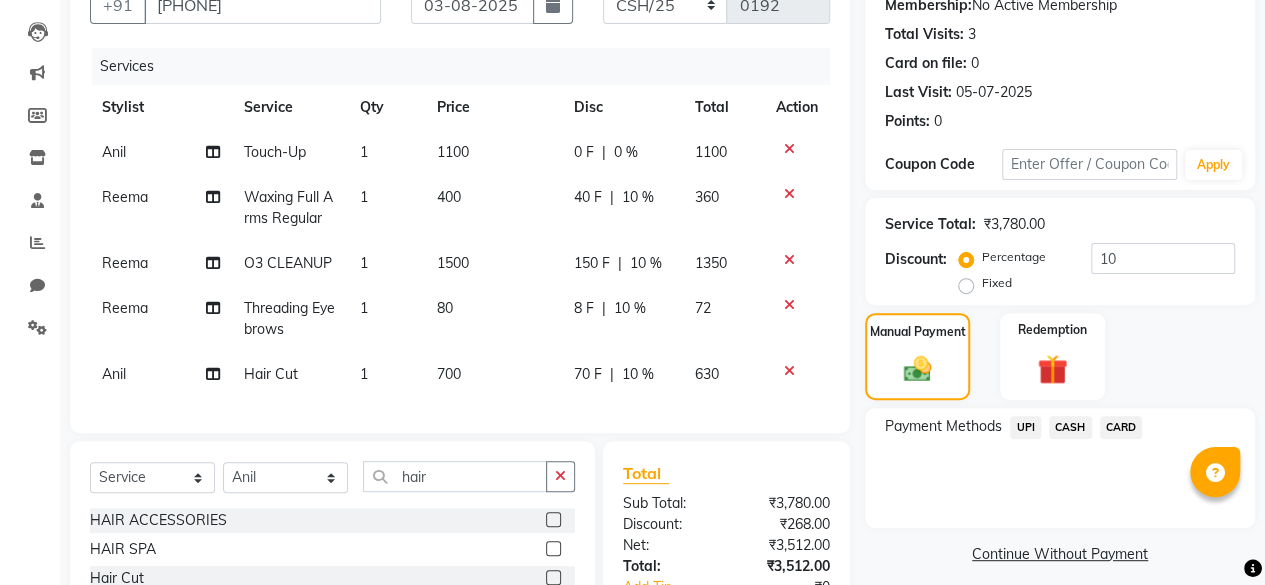 click on "CASH" 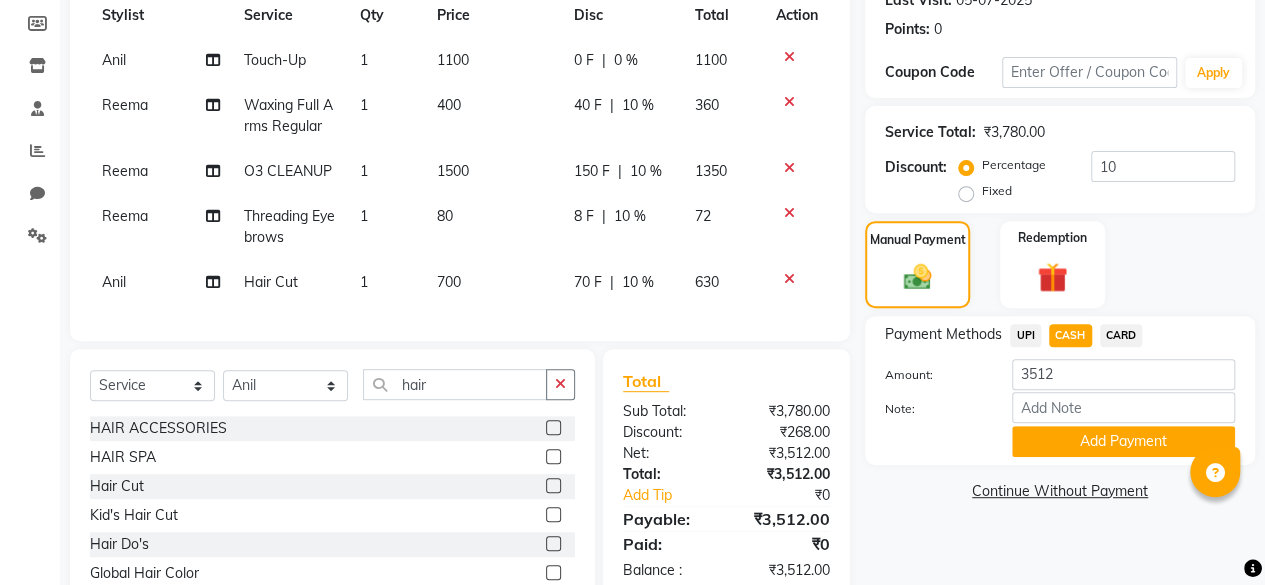 scroll, scrollTop: 395, scrollLeft: 0, axis: vertical 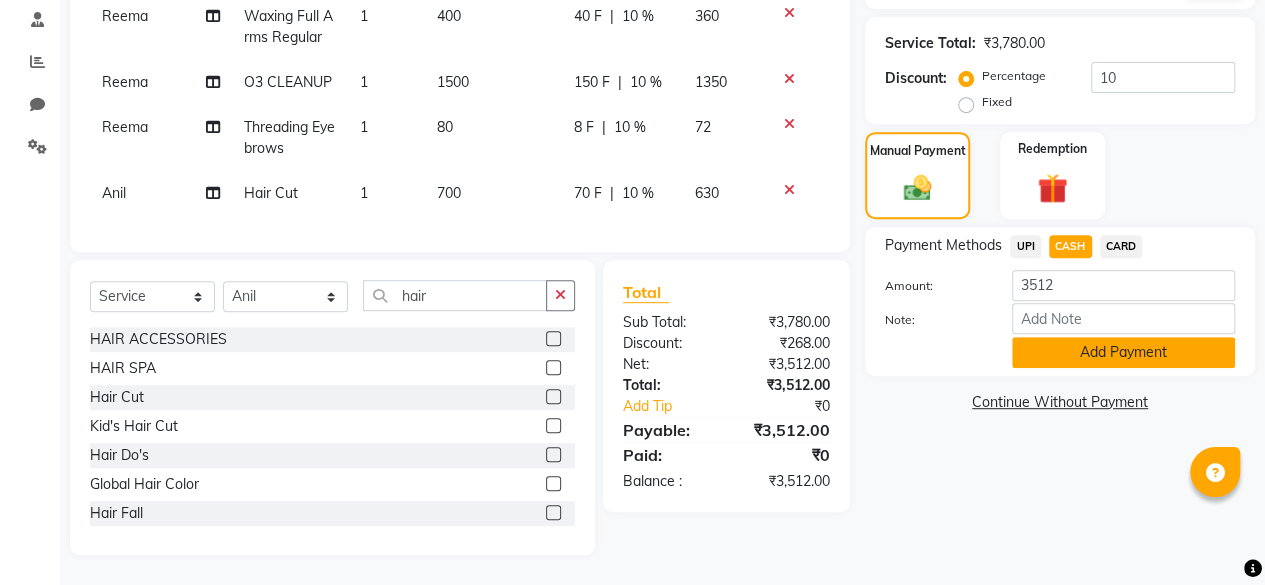 click on "Add Payment" 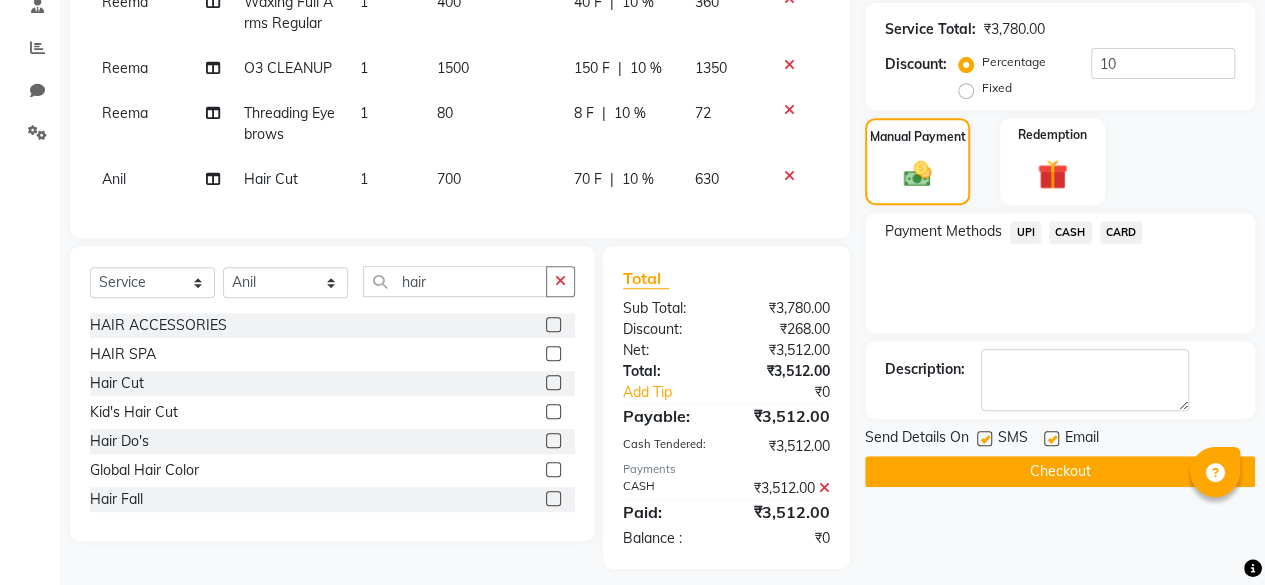 click 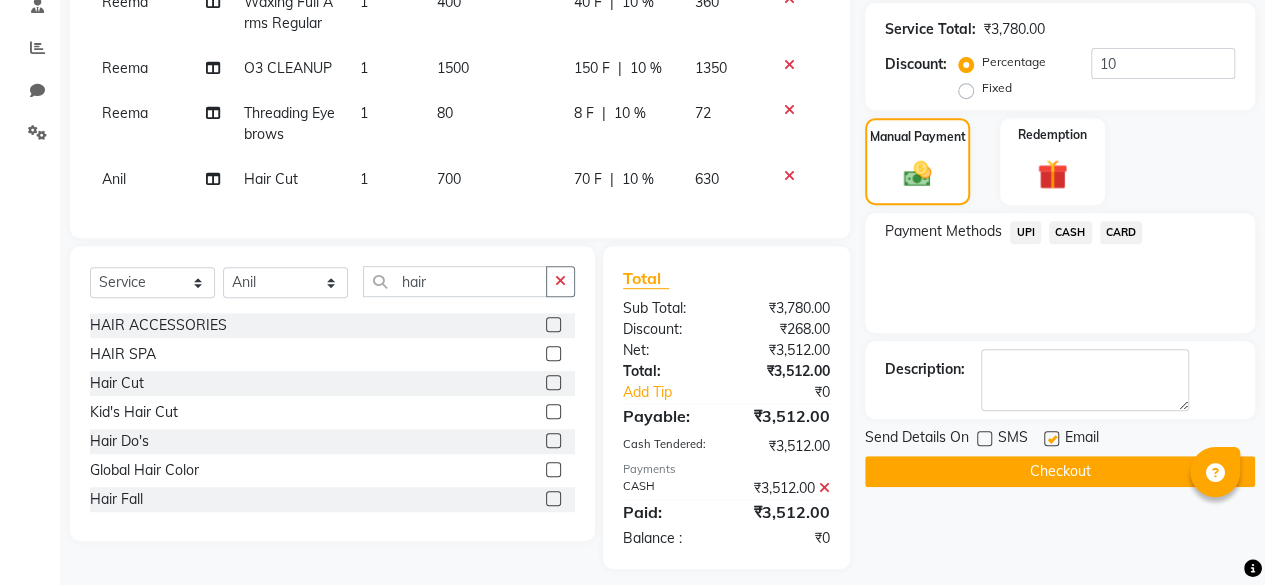 click on "Email" 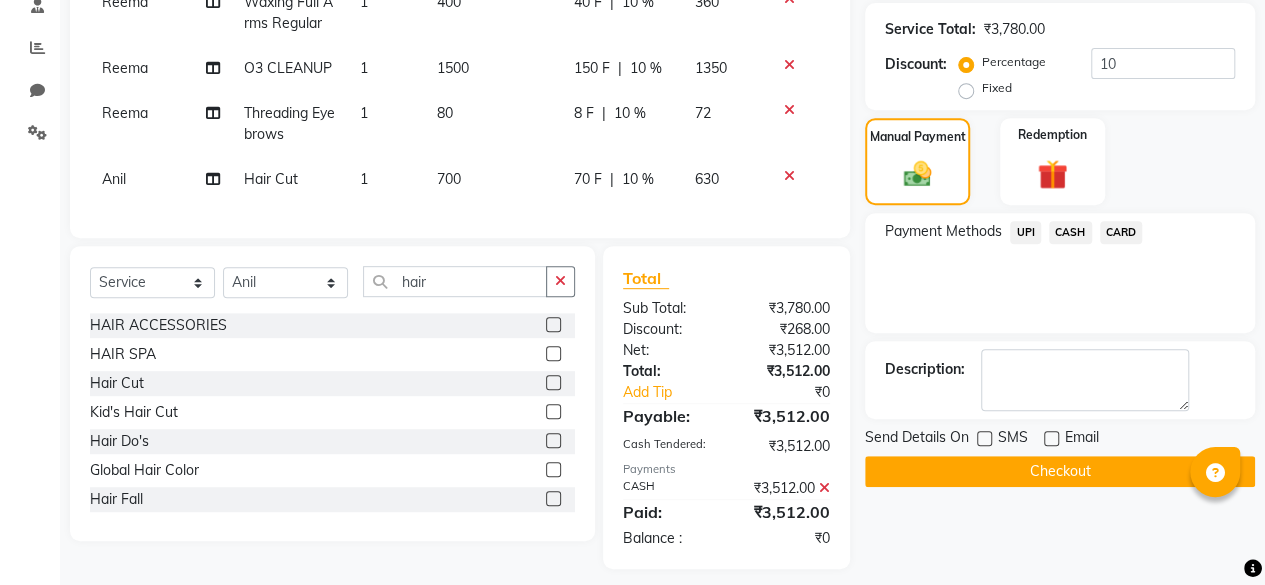 click on "Checkout" 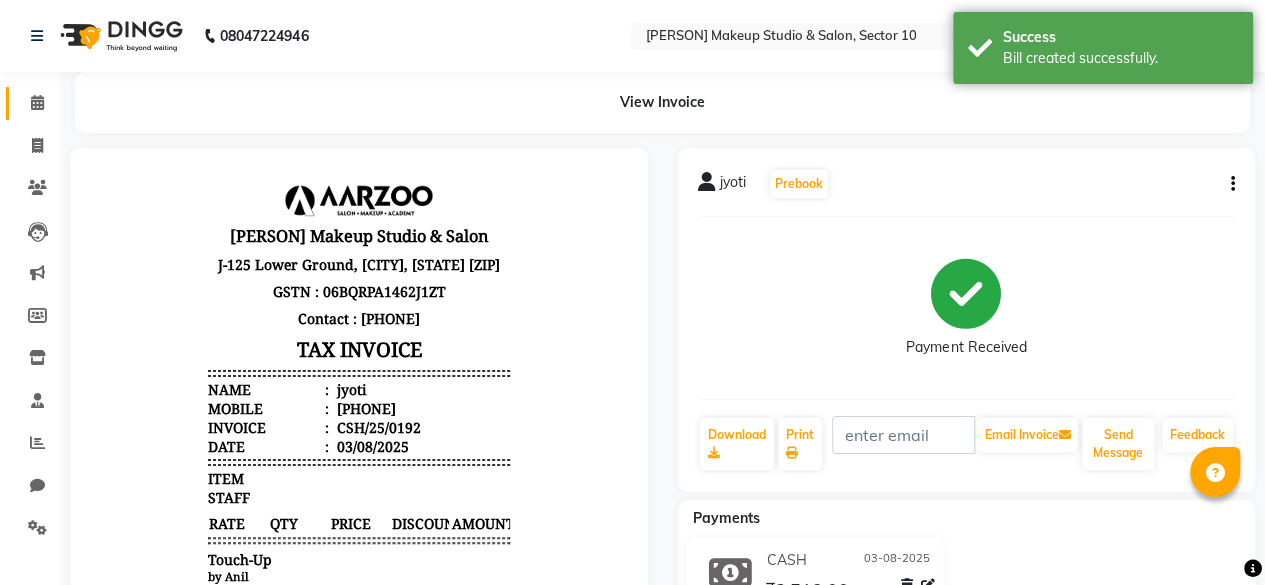 scroll, scrollTop: 0, scrollLeft: 0, axis: both 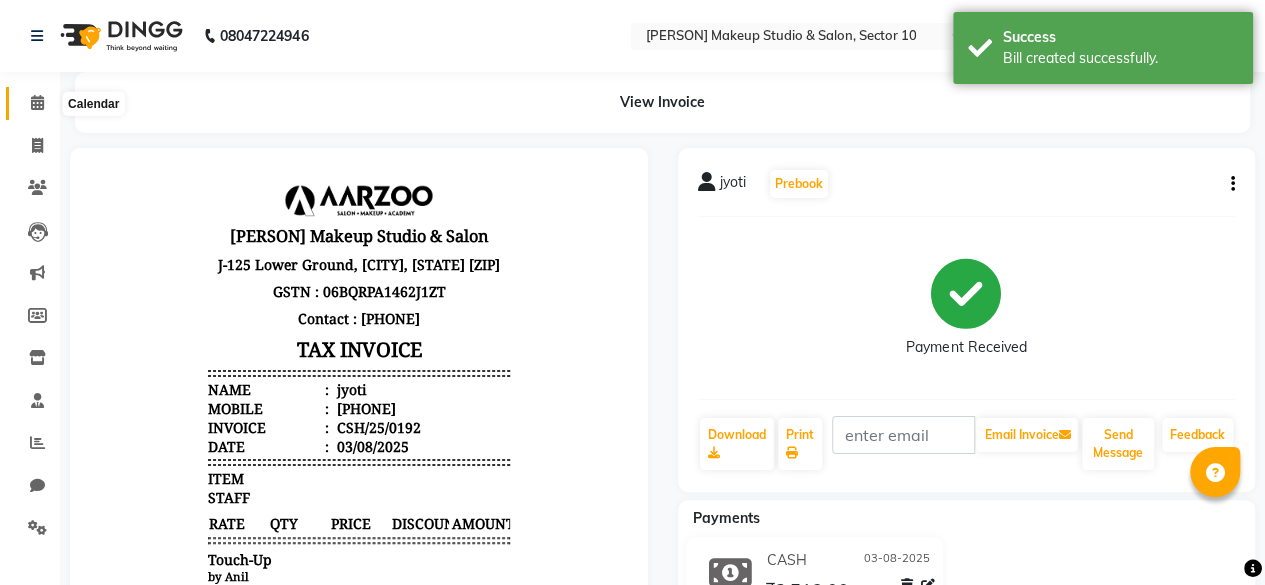 click 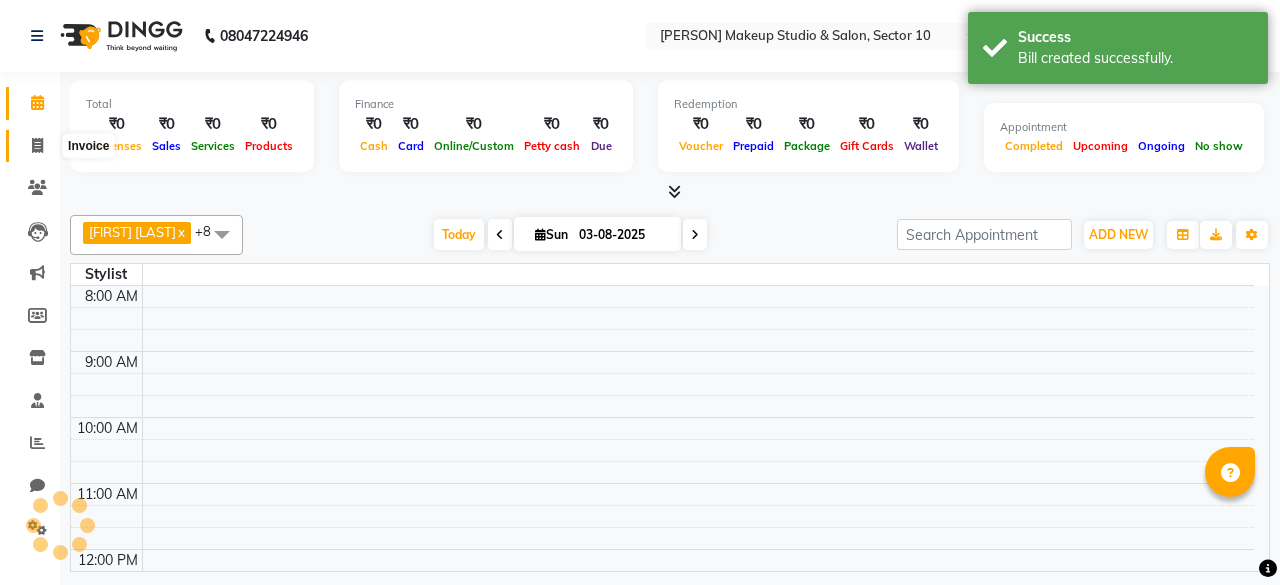 click 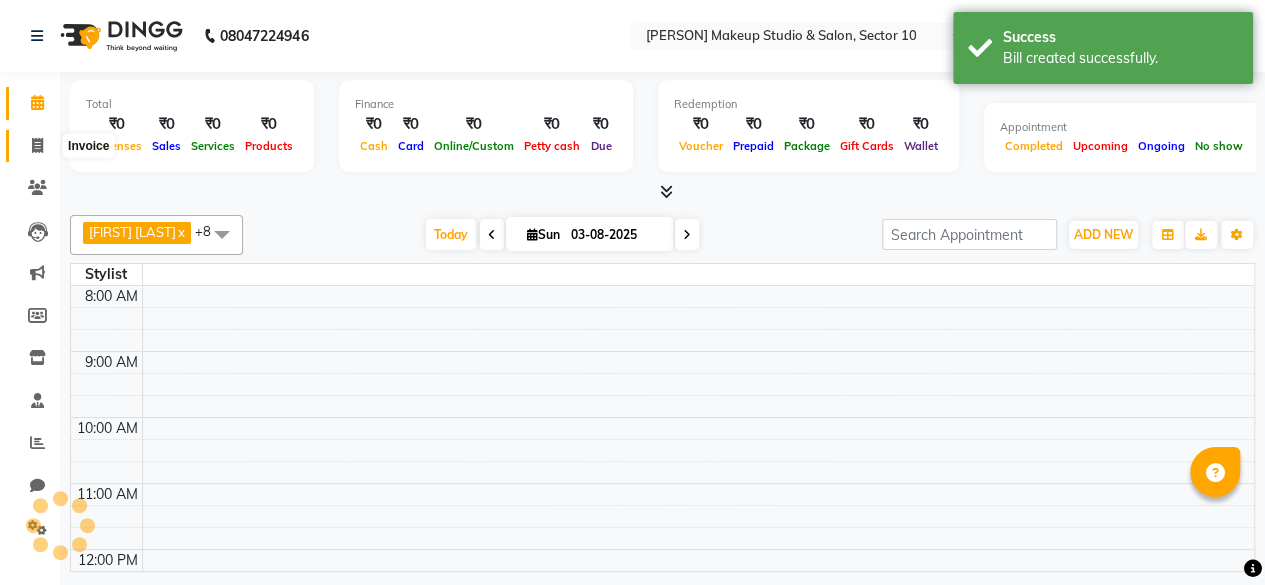 select on "service" 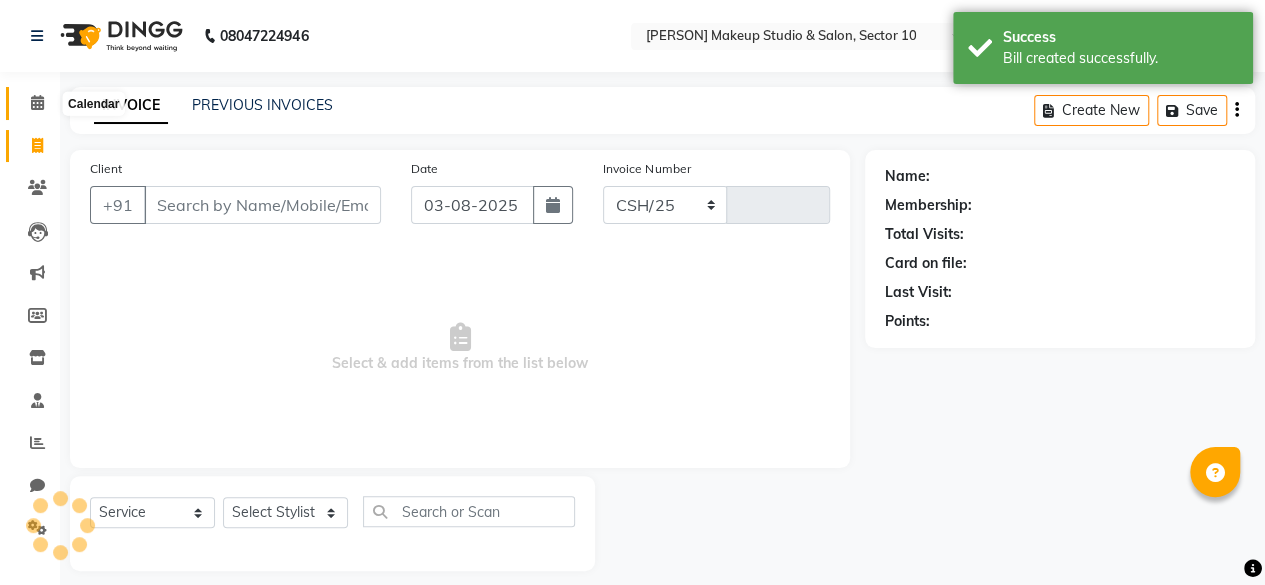 select on "6943" 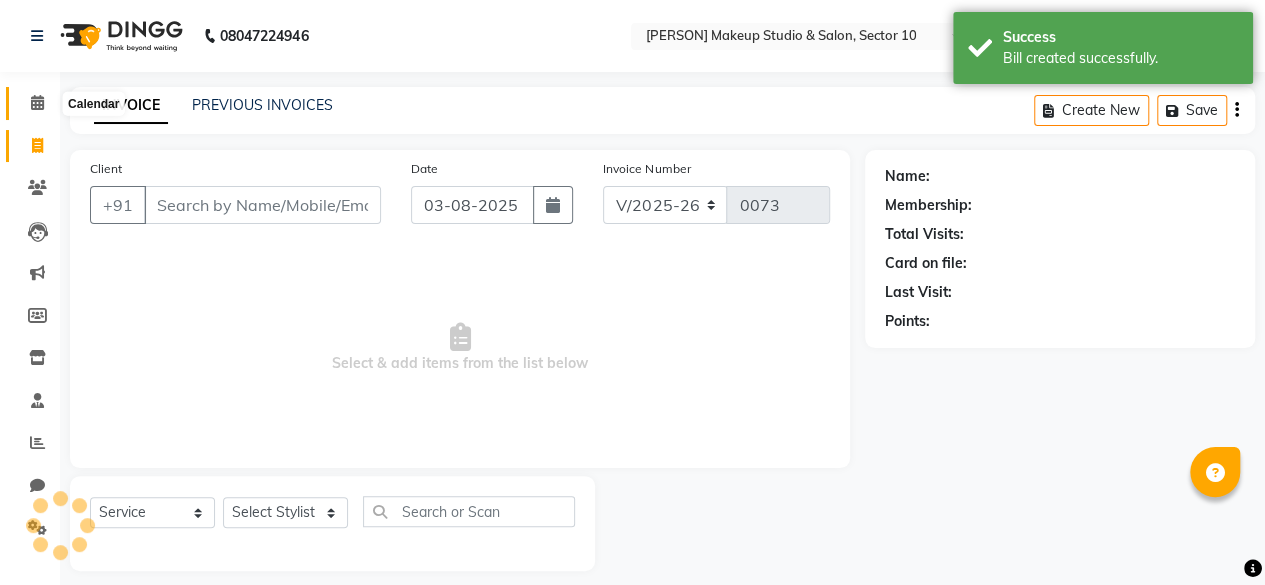 click 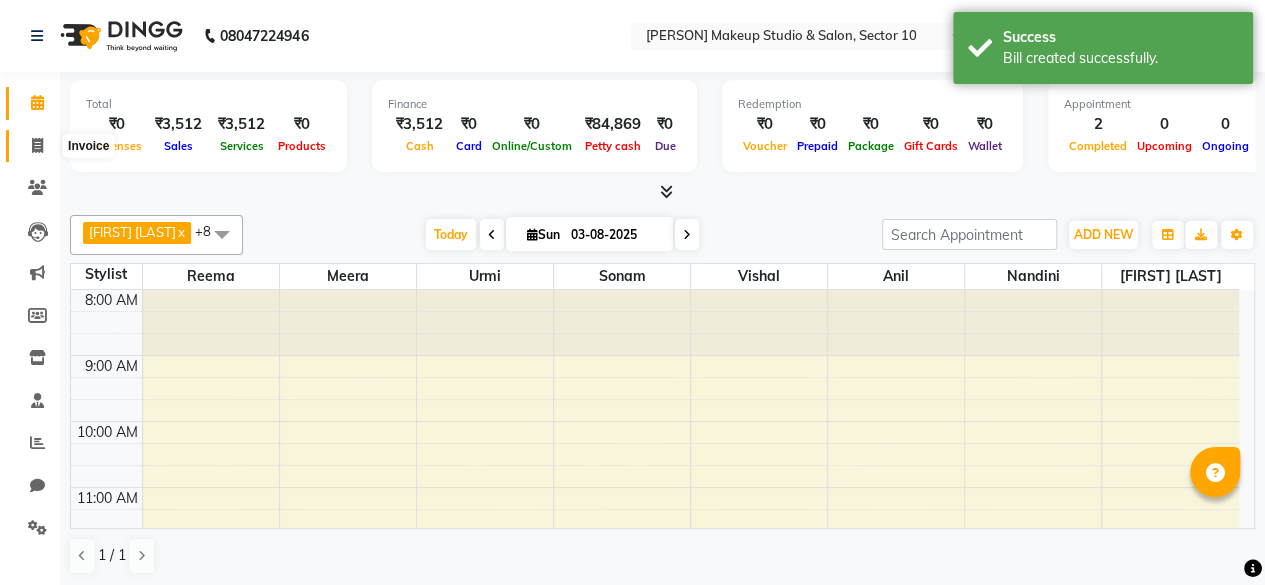 click 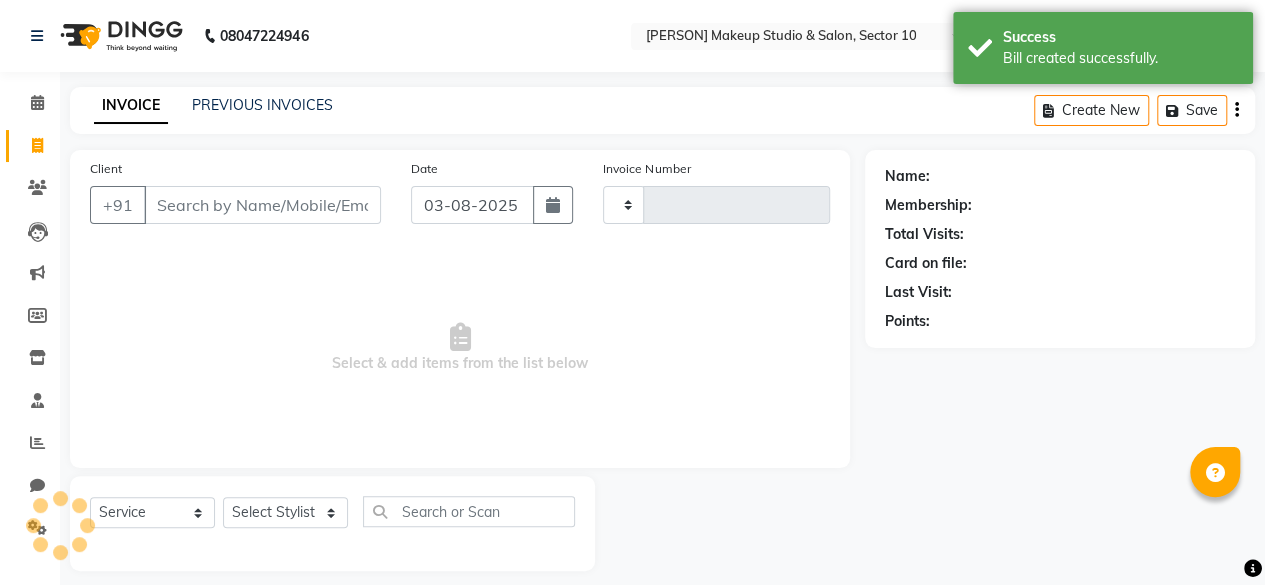type on "0073" 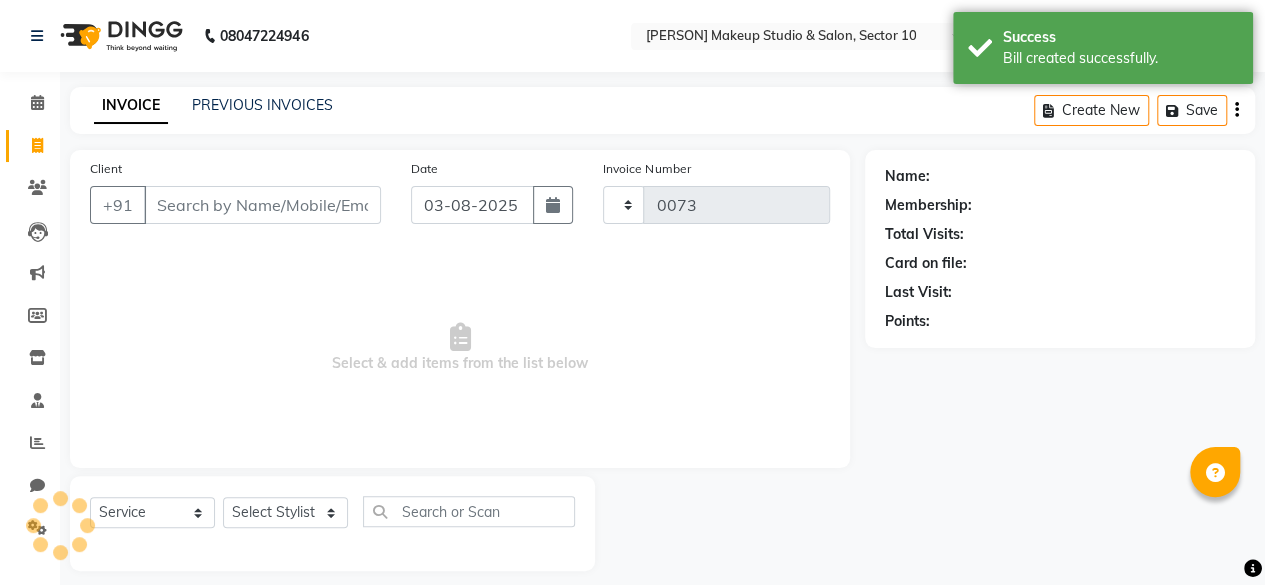 select on "6943" 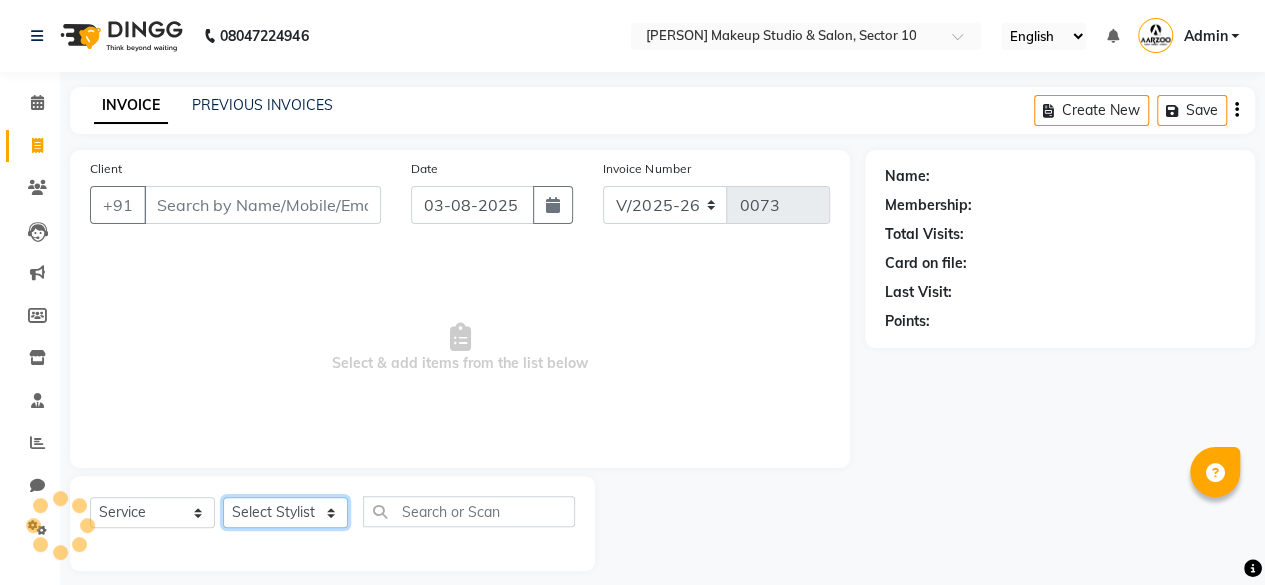 click on "Select Stylist [PERSON] [PERSON] [PERSON] [PERSON] [PERSON] [PERSON] [PERSON] [PERSON]" 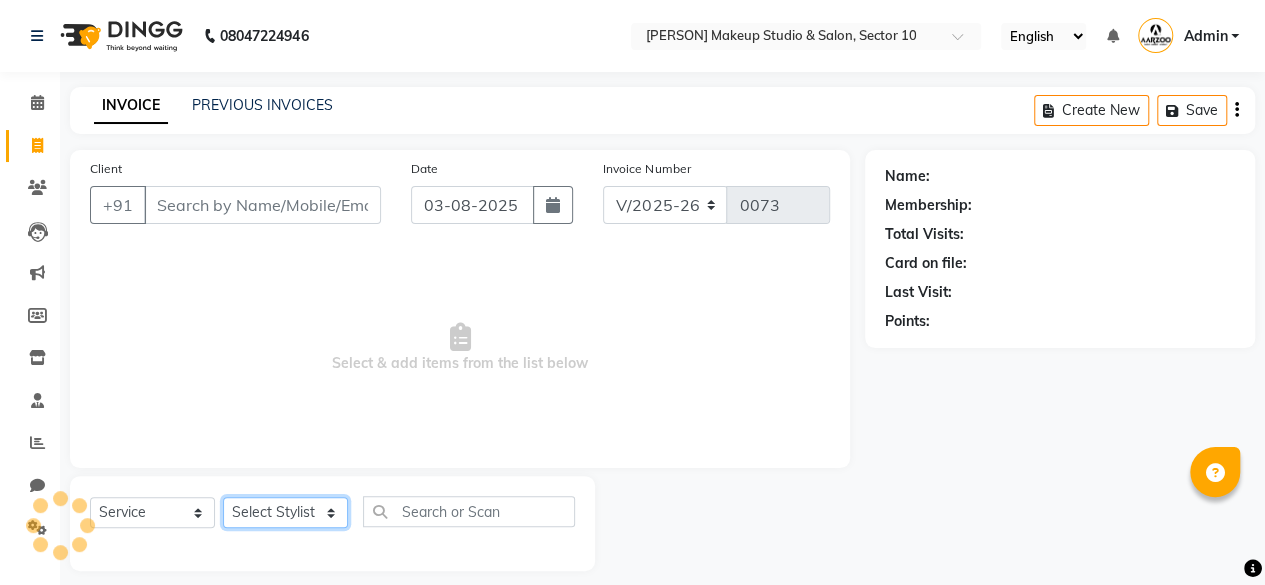 select on "85185" 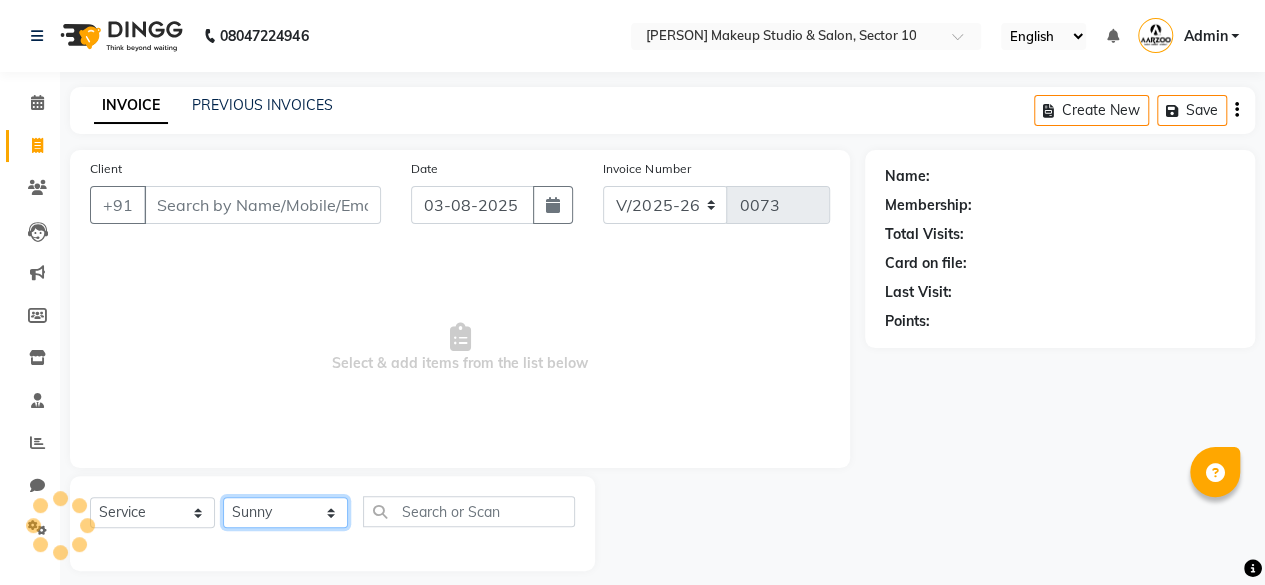 click on "Select Stylist [PERSON] [PERSON] [PERSON] [PERSON] [PERSON] [PERSON] [PERSON] [PERSON]" 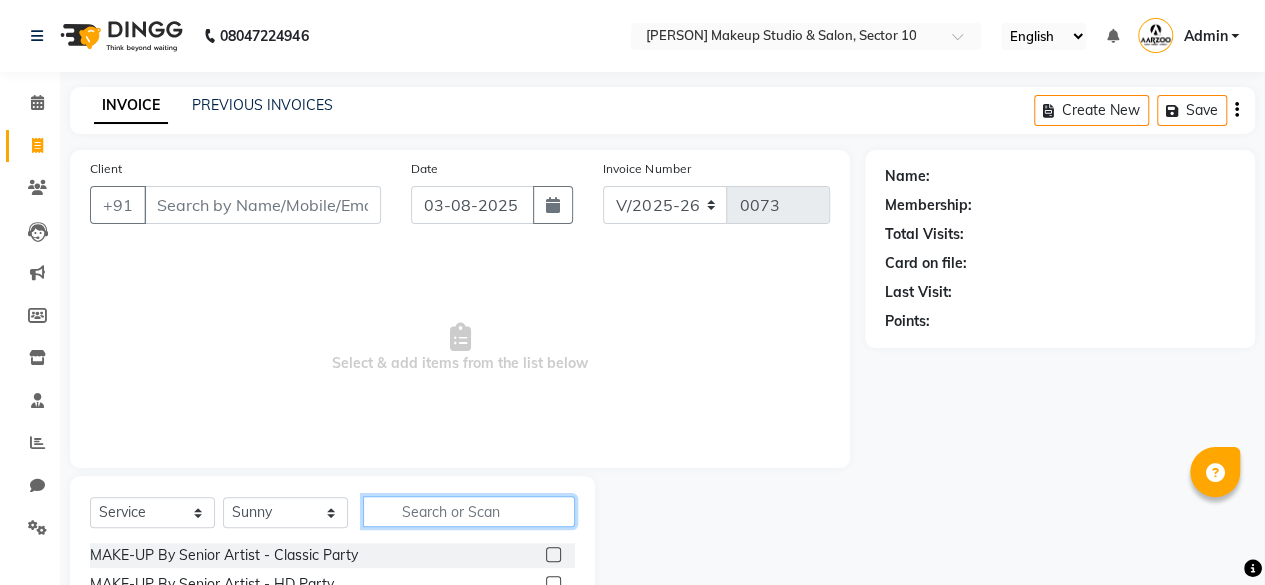 click 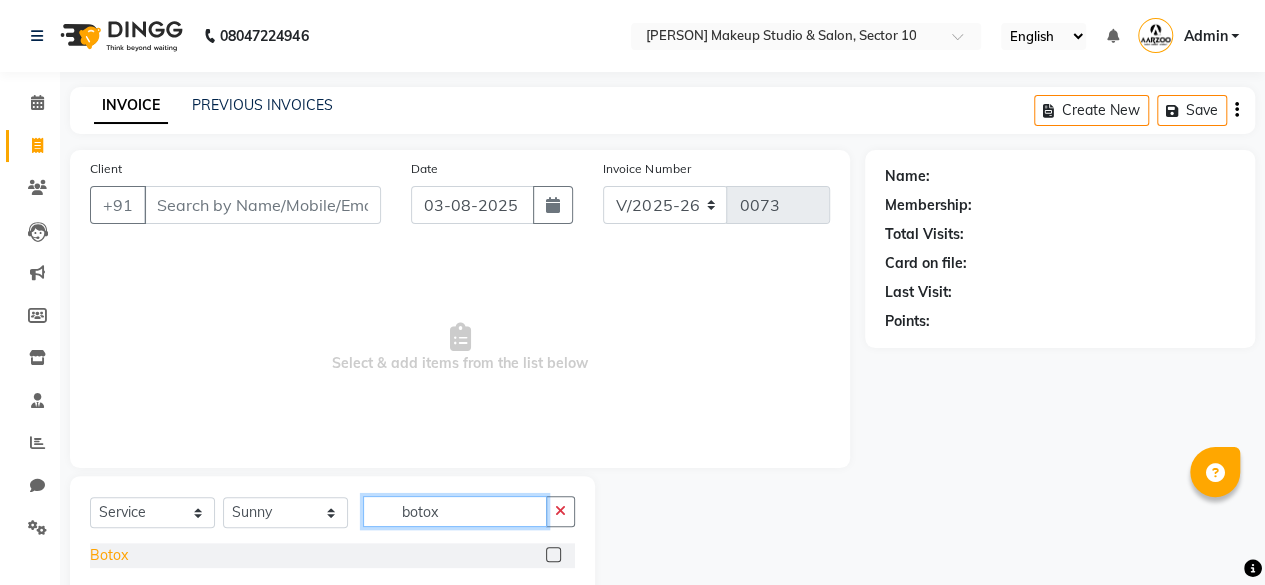 type on "botox" 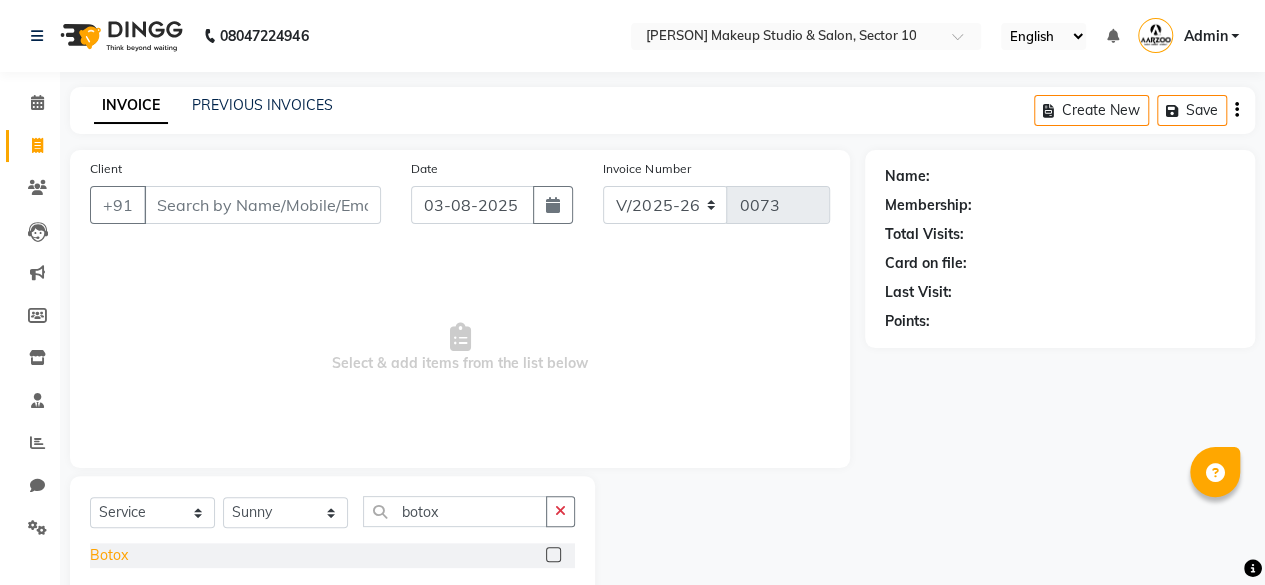 click on "Botox" 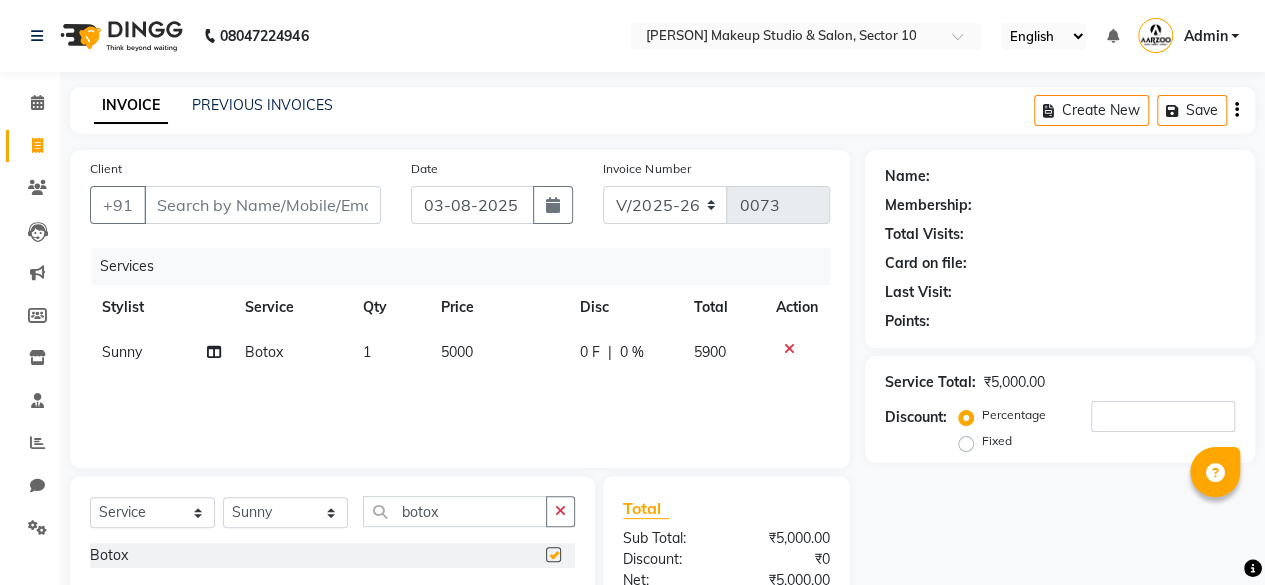 checkbox on "false" 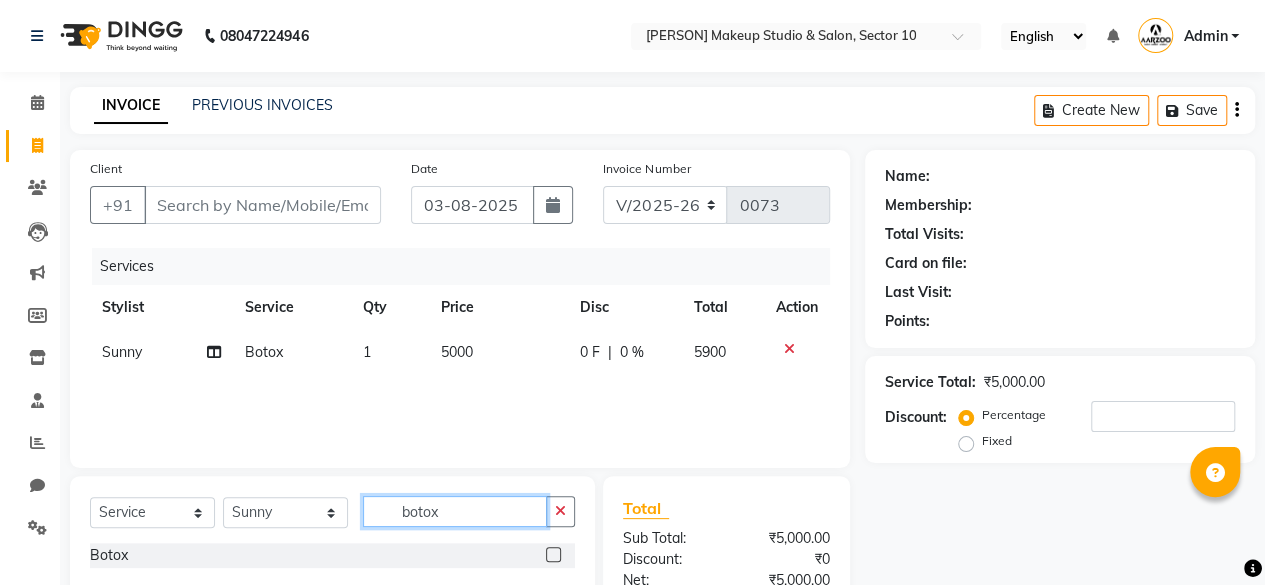 click on "botox" 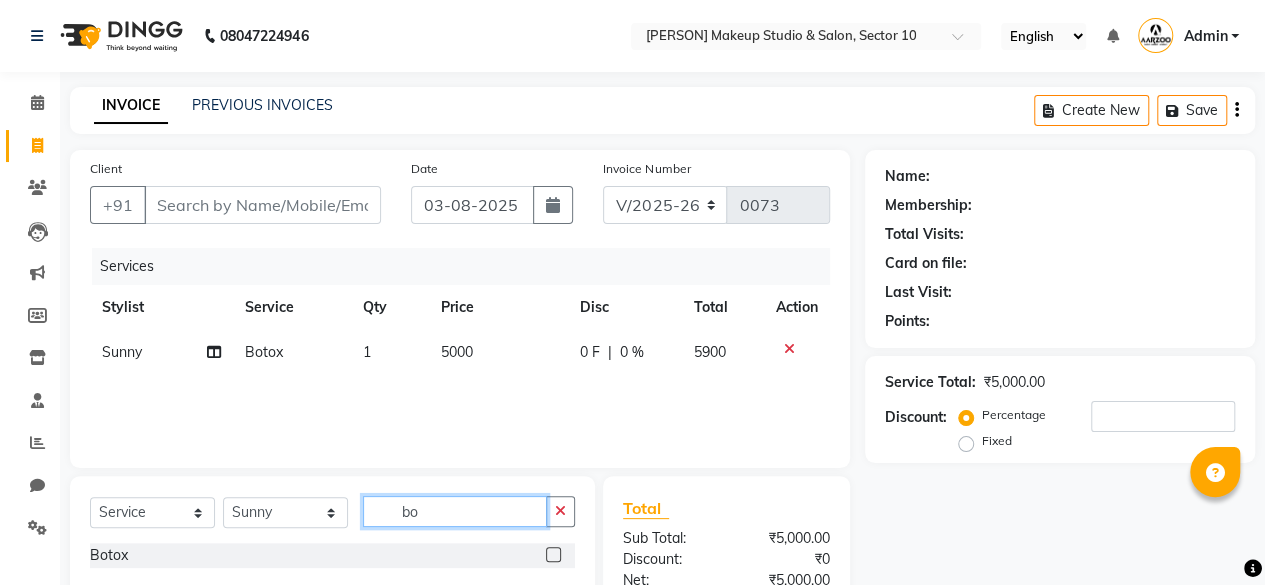 type on "b" 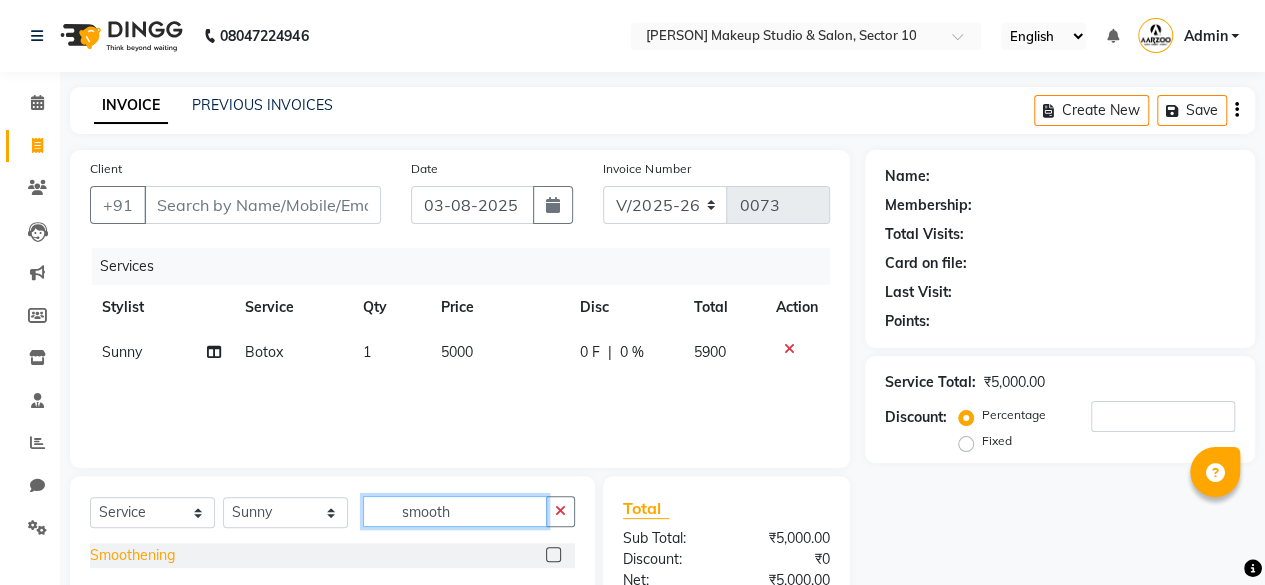 type on "smooth" 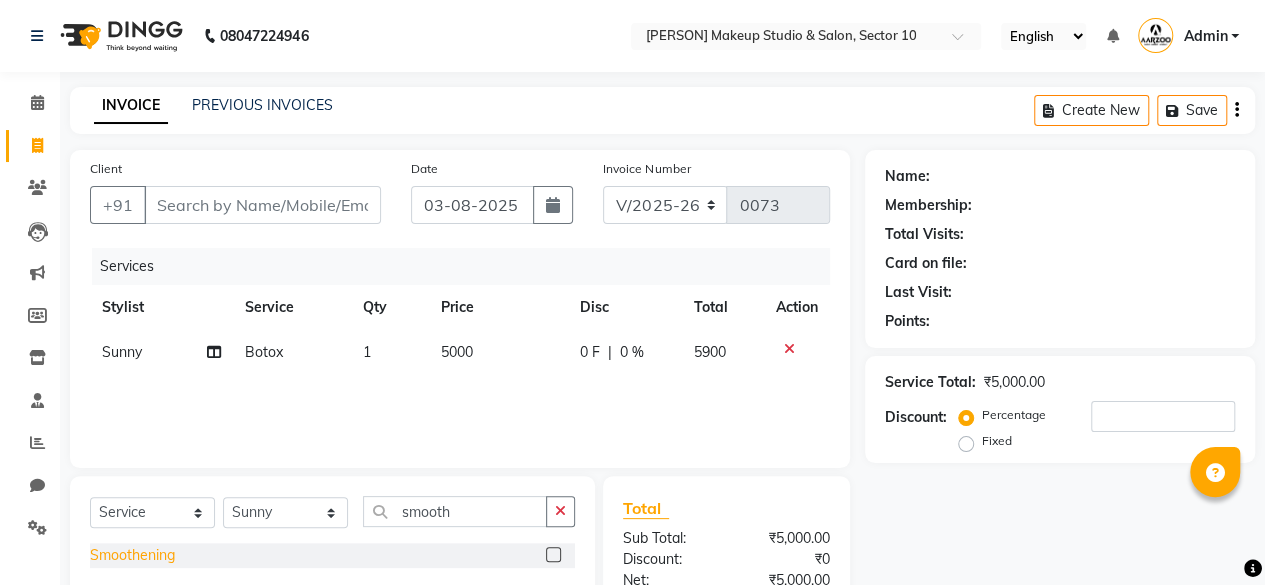 click on "Smoothening" 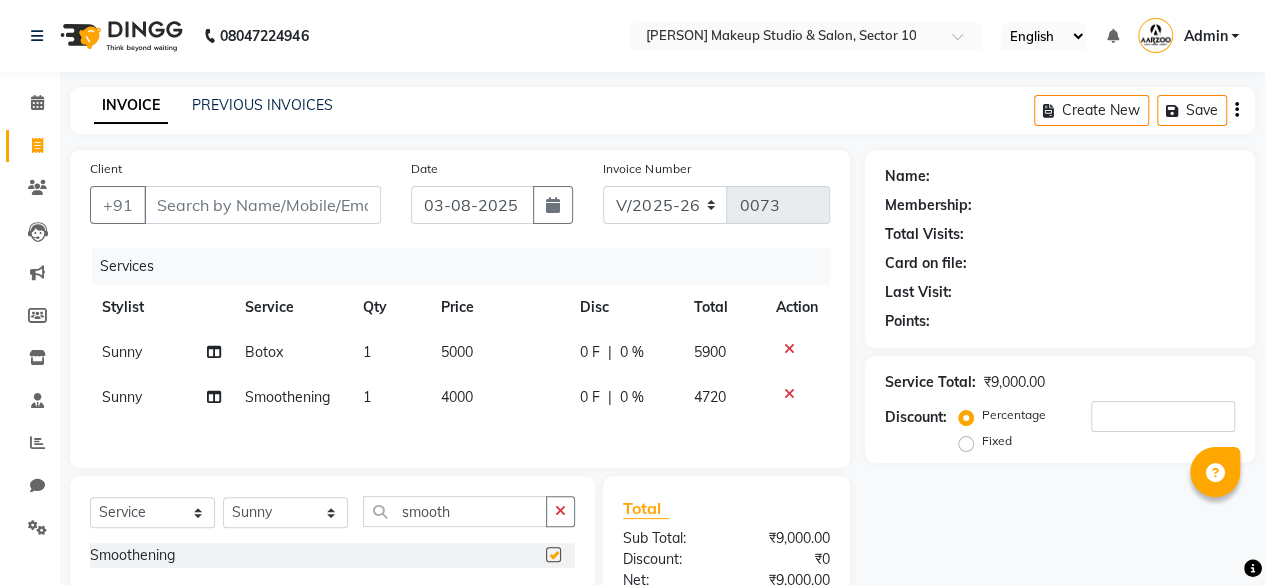 checkbox on "false" 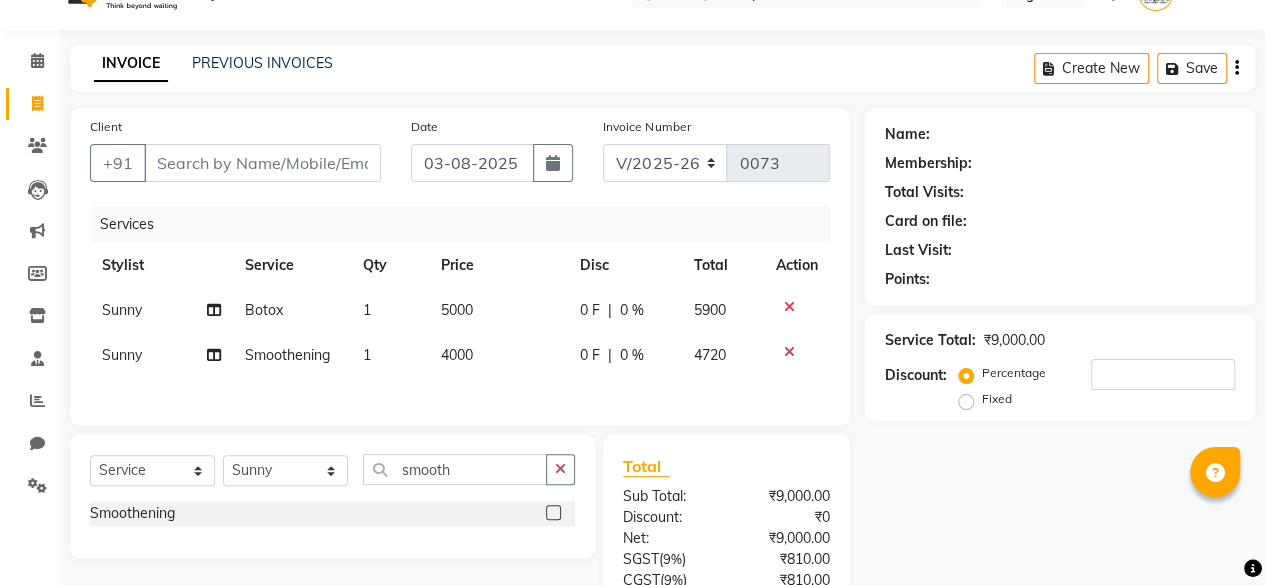 scroll, scrollTop: 0, scrollLeft: 0, axis: both 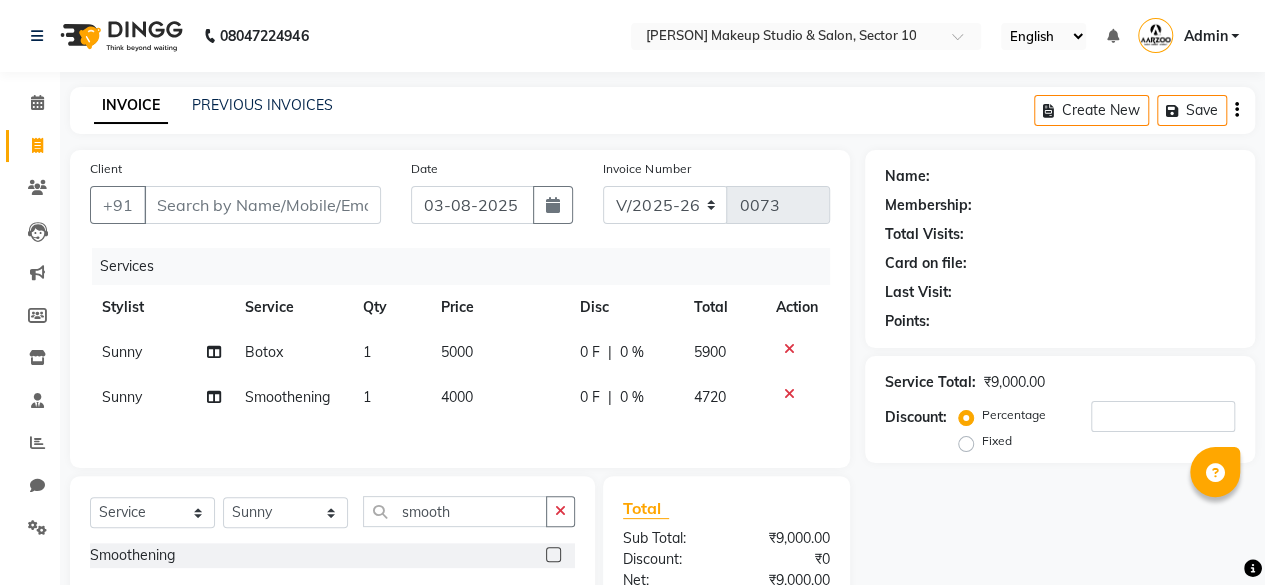 click on "4000" 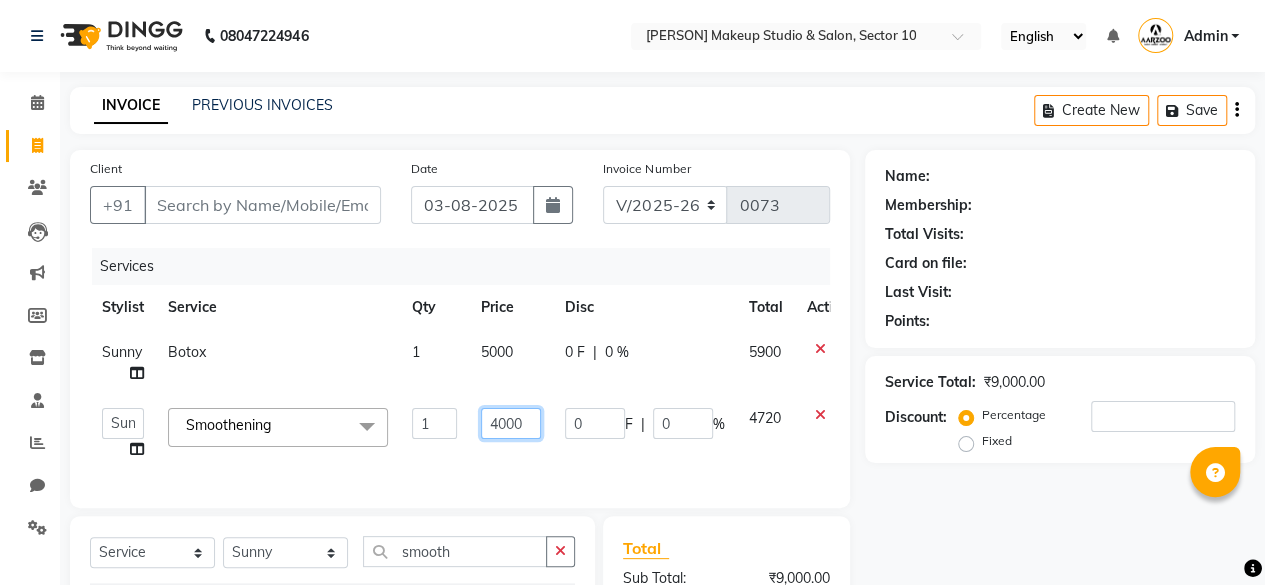 click on "4000" 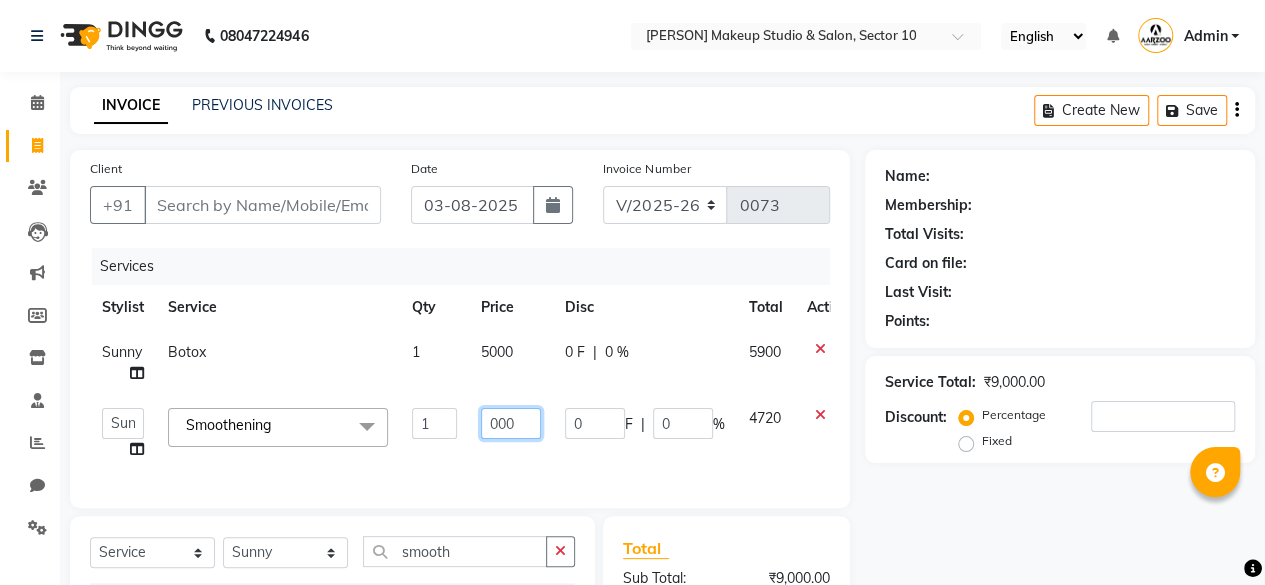 type on "3000" 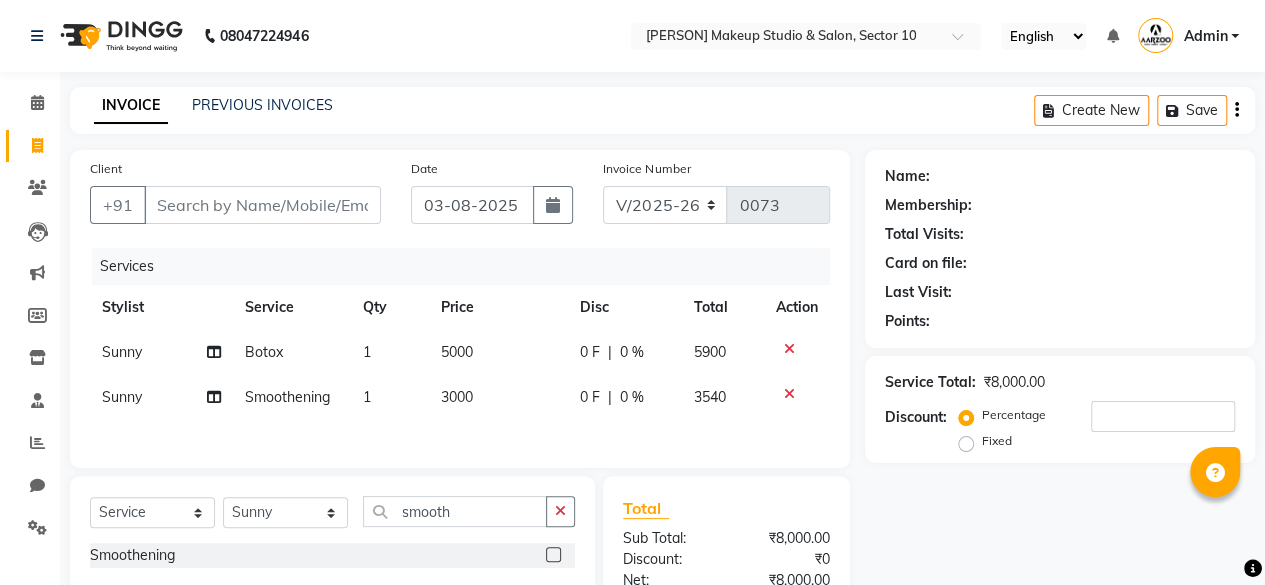 click on "5000" 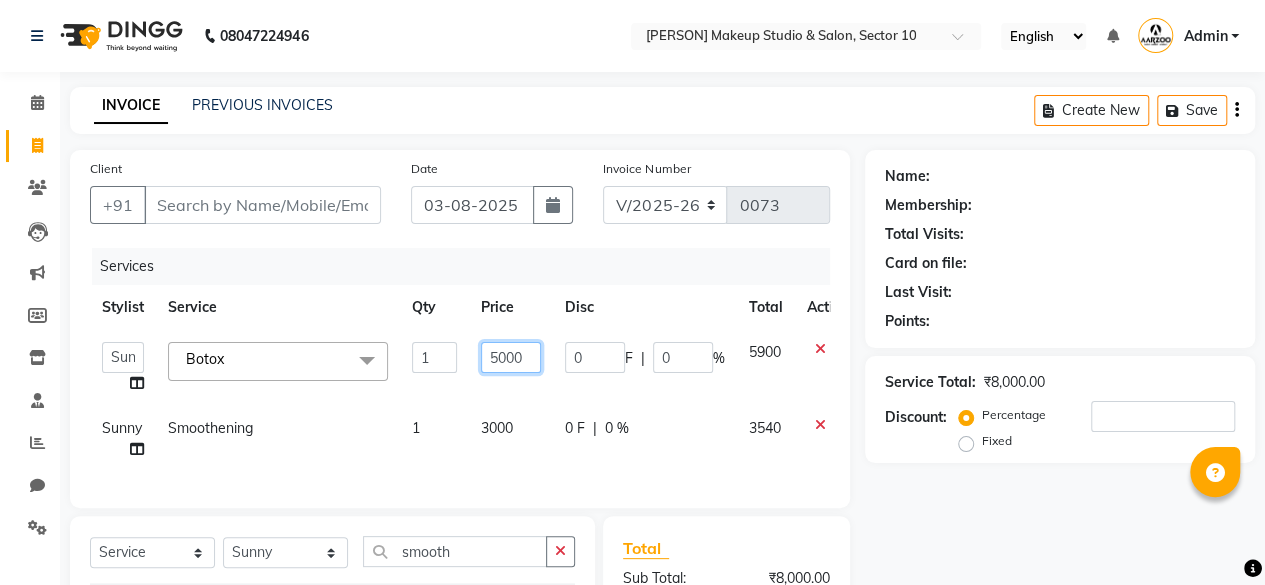 click on "5000" 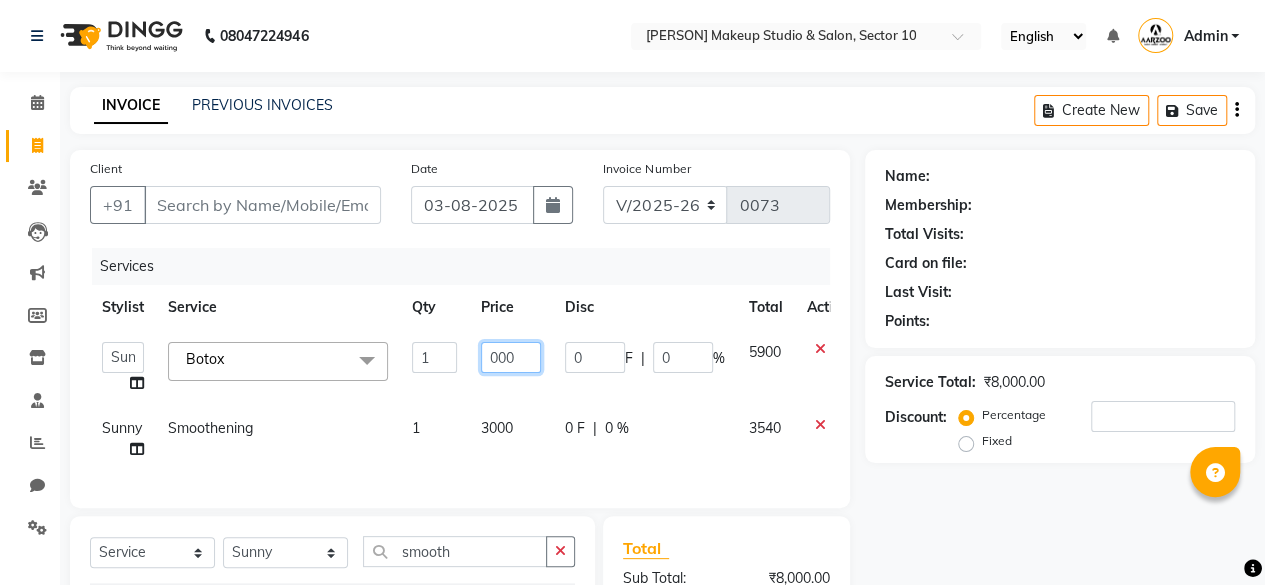 type on "3000" 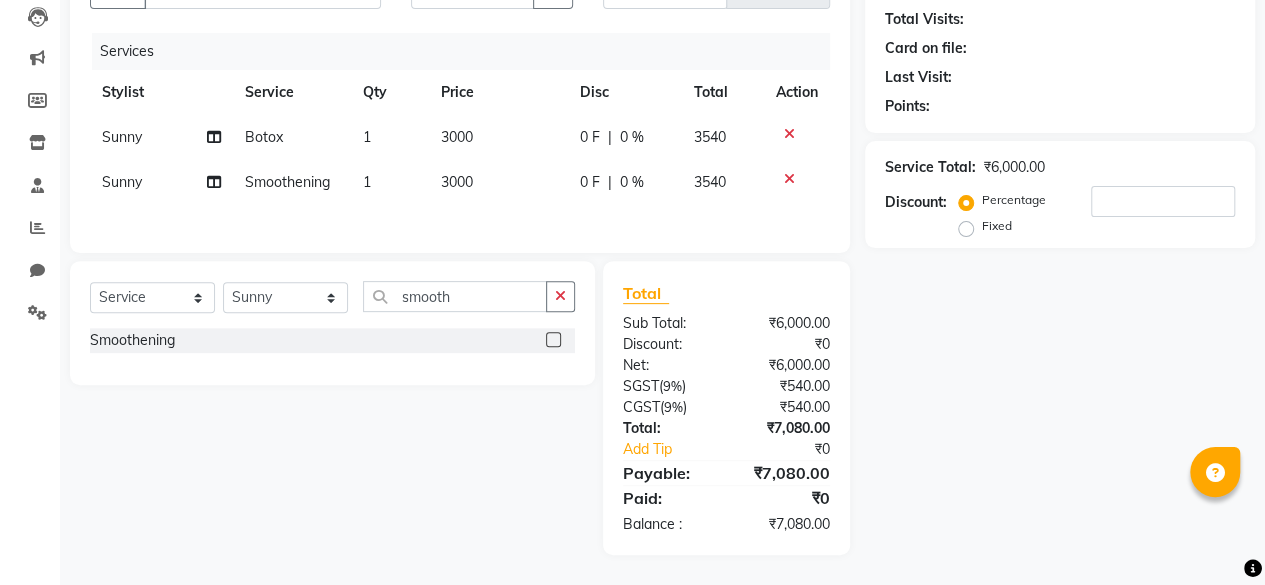 click on "Name: Membership: Total Visits: Card on file: Last Visit:  Points:  Service Total:  ₹6,000.00  Discount:  Percentage   Fixed" 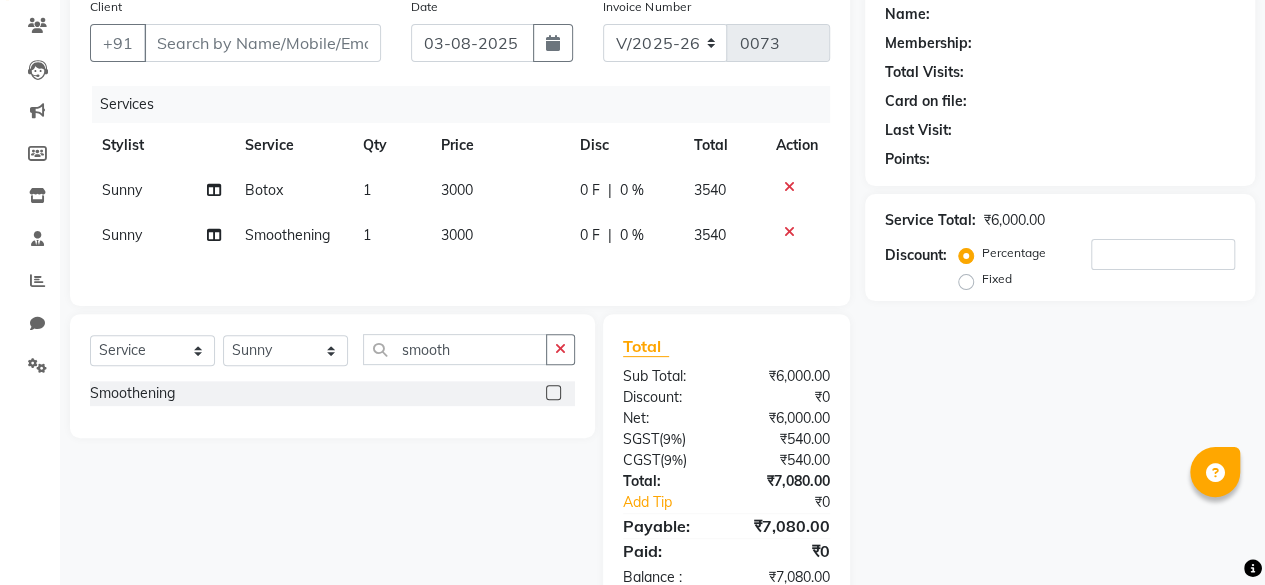 scroll, scrollTop: 116, scrollLeft: 0, axis: vertical 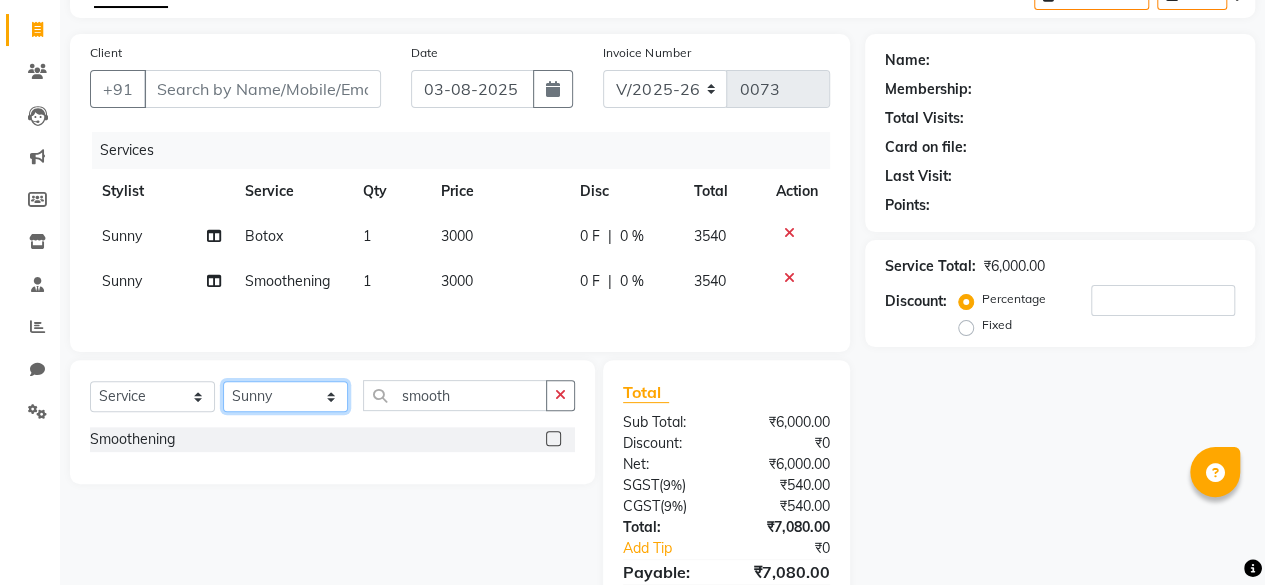 click on "Select Stylist [PERSON] [PERSON] [PERSON] [PERSON] [PERSON] [PERSON] [PERSON] [PERSON]" 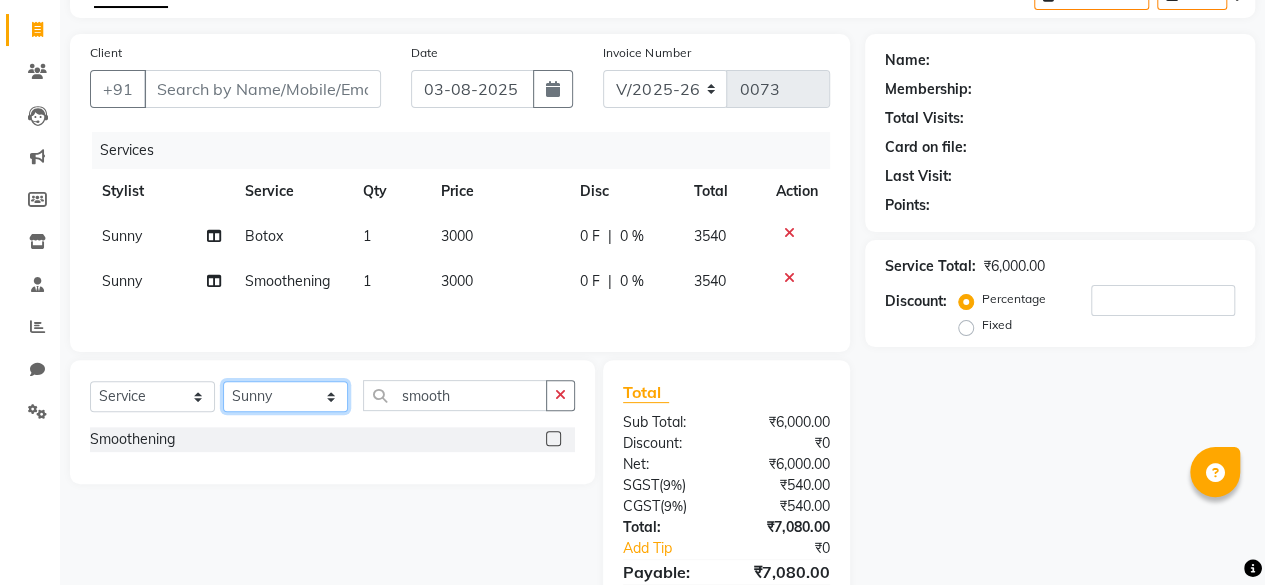 click on "Select Stylist [PERSON] [PERSON] [PERSON] [PERSON] [PERSON] [PERSON] [PERSON] [PERSON]" 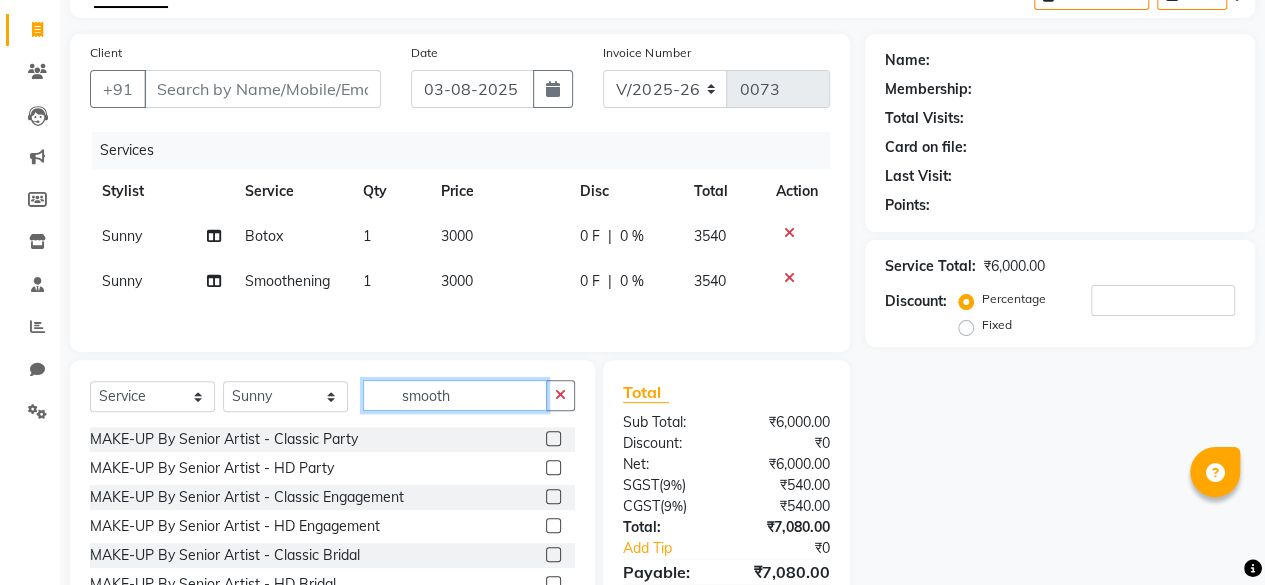 click on "smooth" 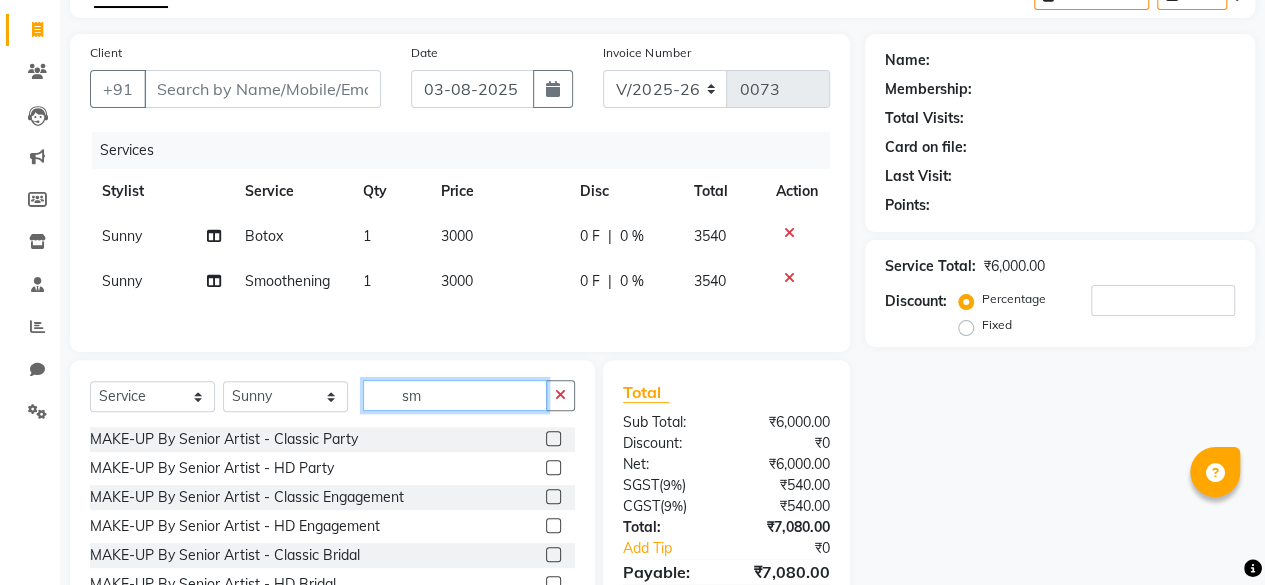 type on "s" 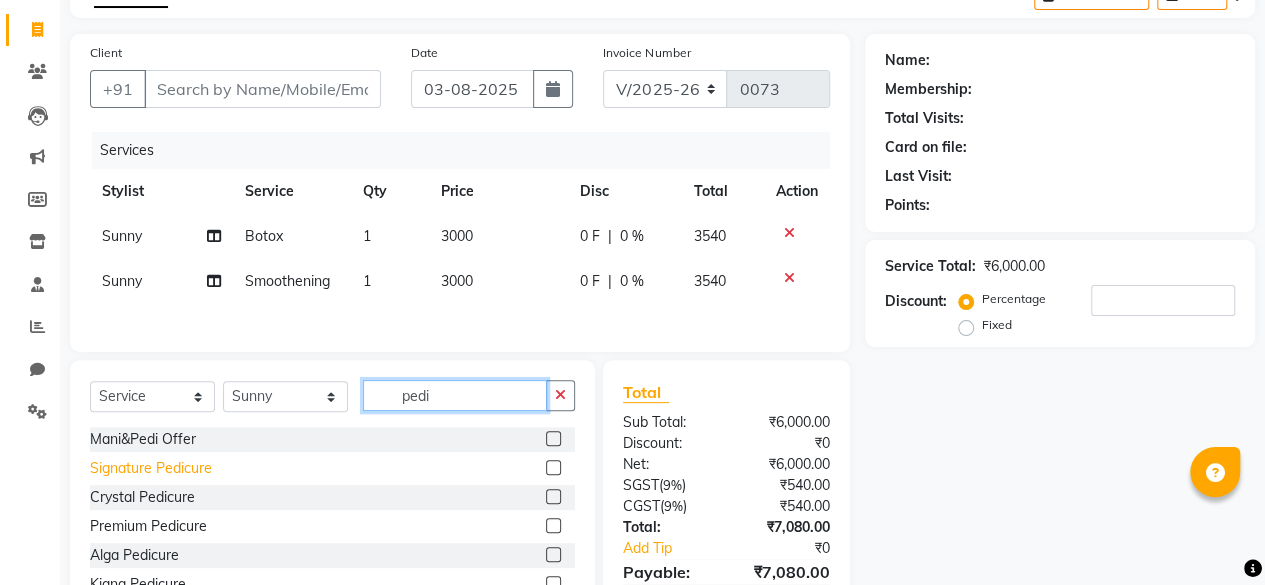 type on "pedi" 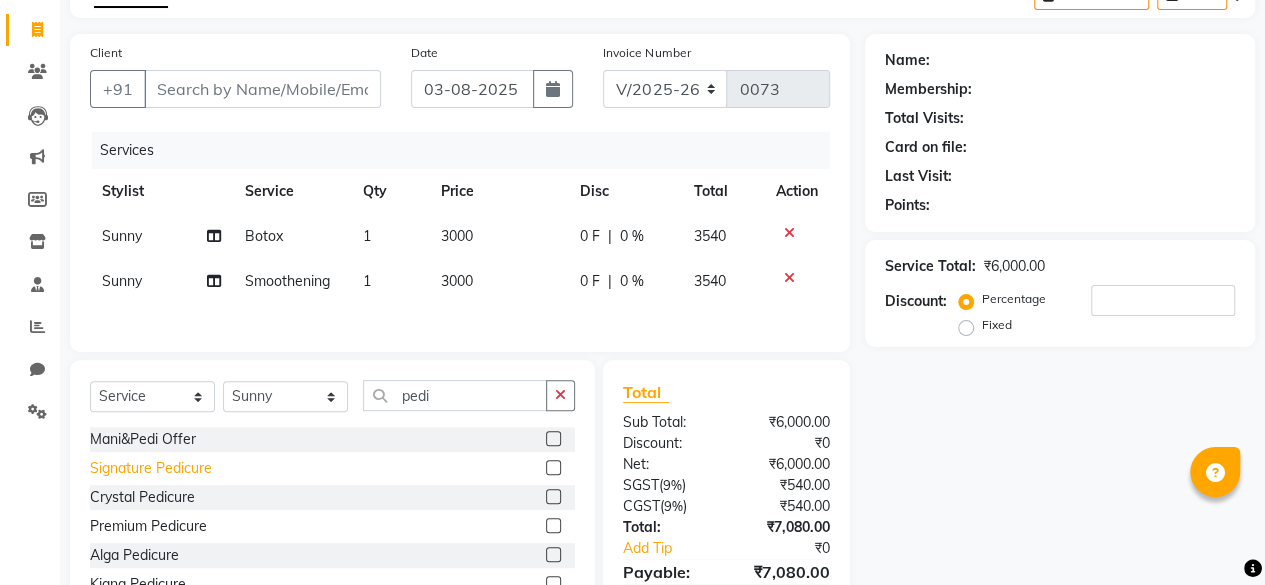 click on "Signature Pedicure" 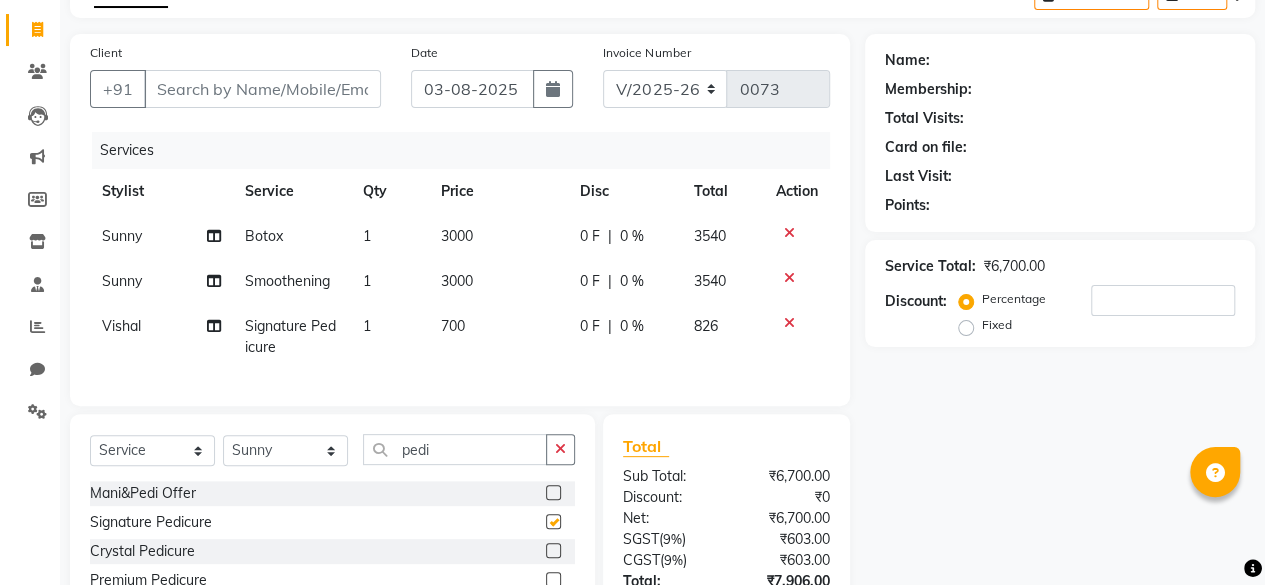 checkbox on "false" 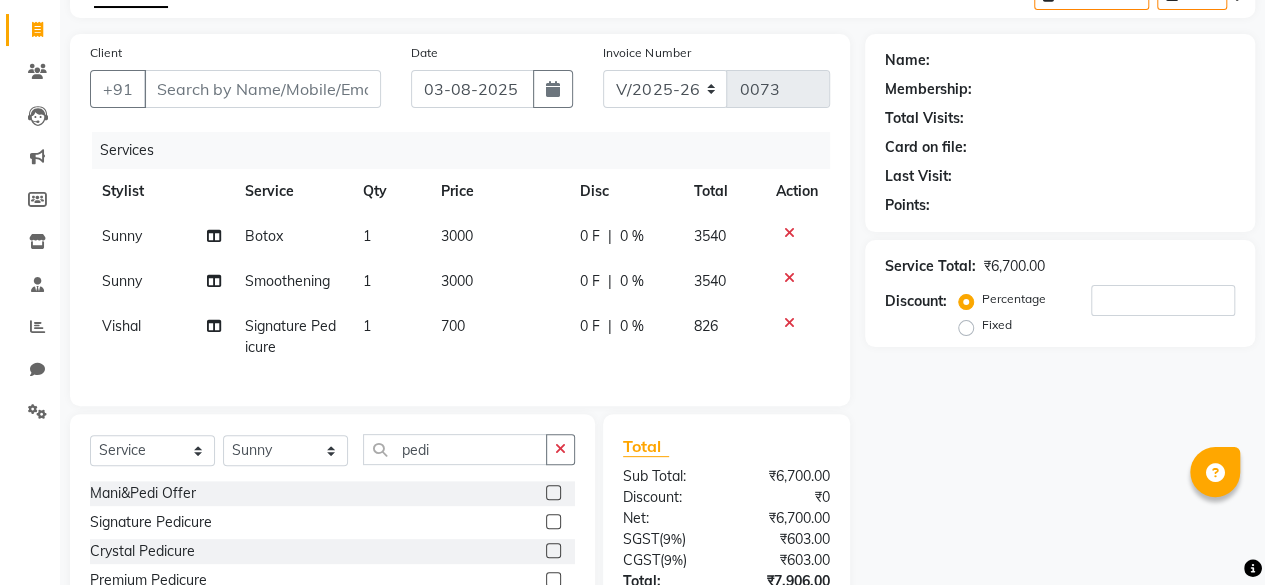 click on "700" 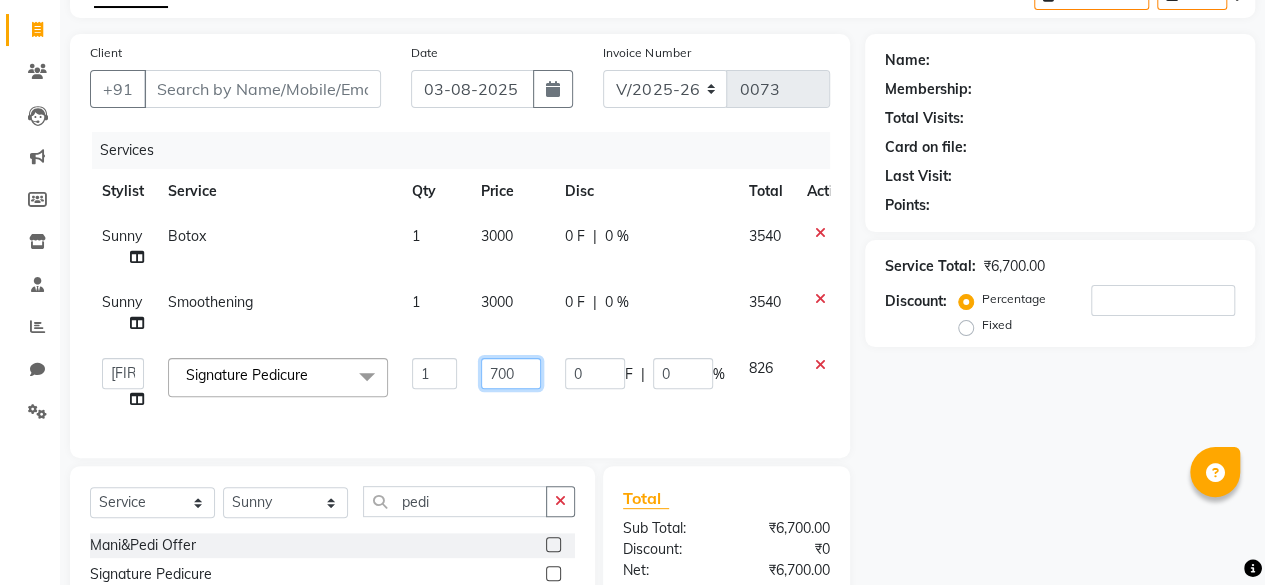 click on "700" 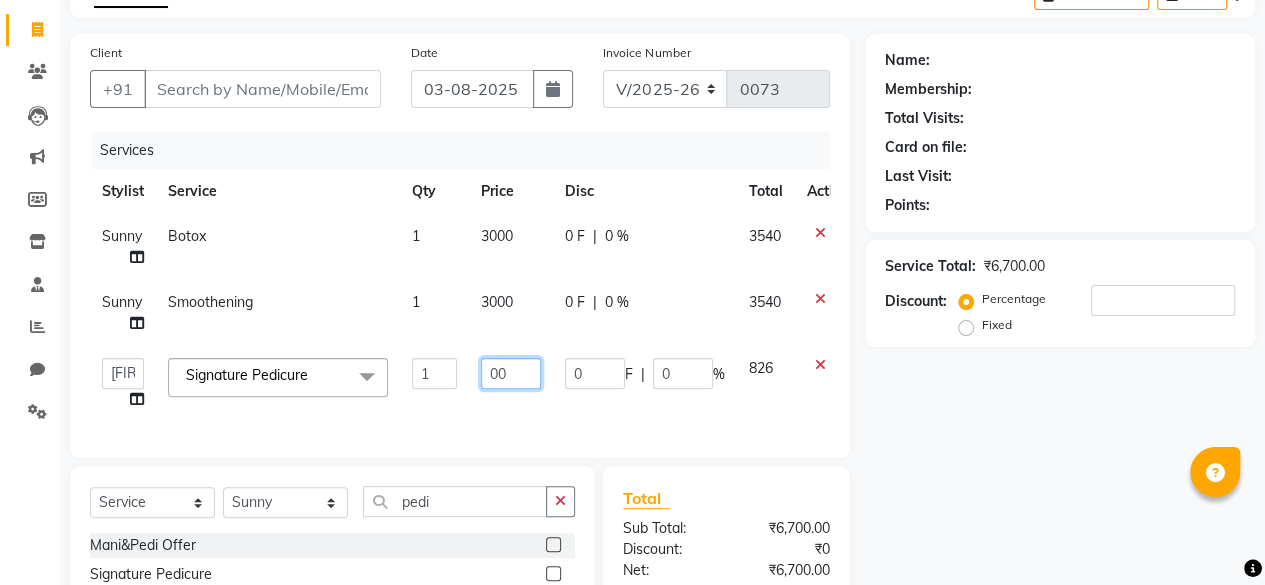 type on "600" 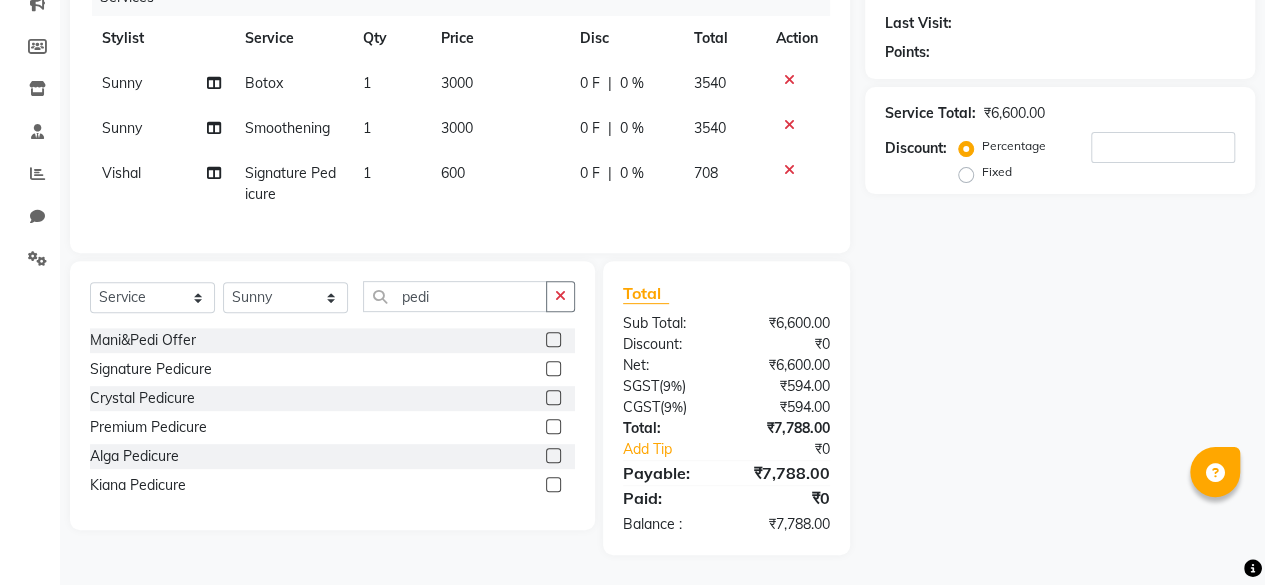 scroll, scrollTop: 282, scrollLeft: 0, axis: vertical 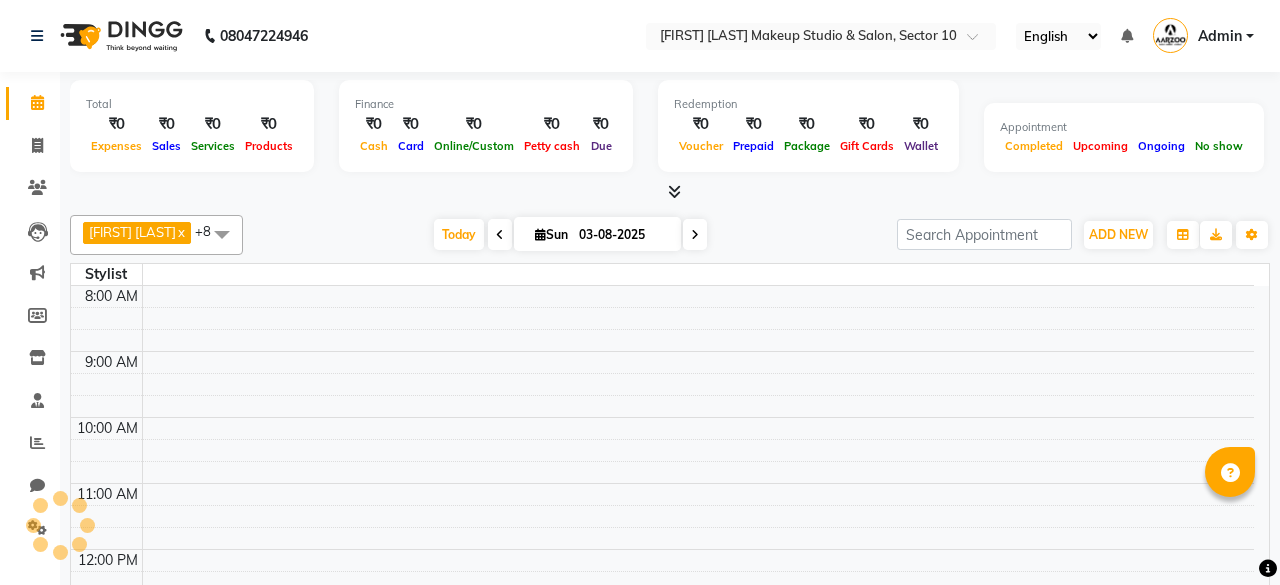 select on "en" 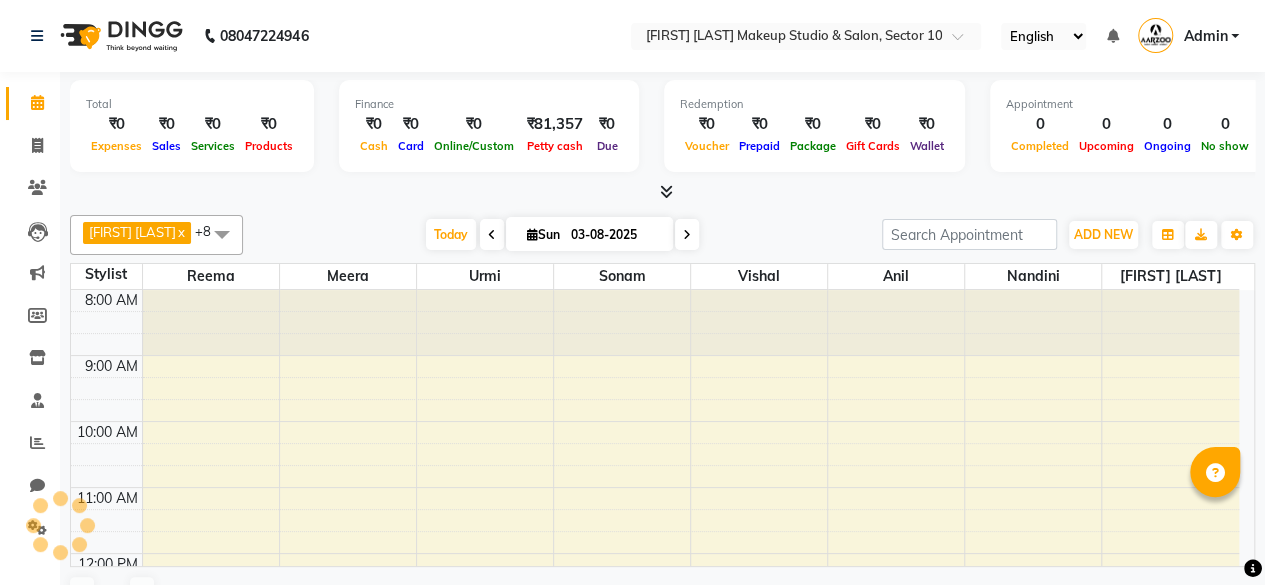 scroll, scrollTop: 0, scrollLeft: 0, axis: both 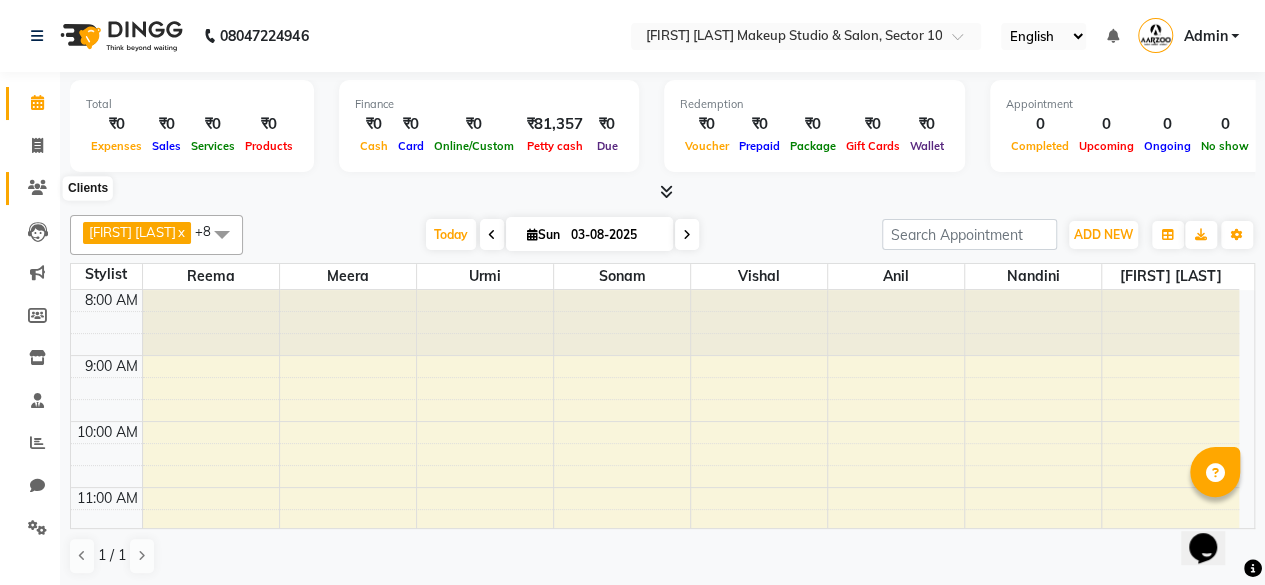 click 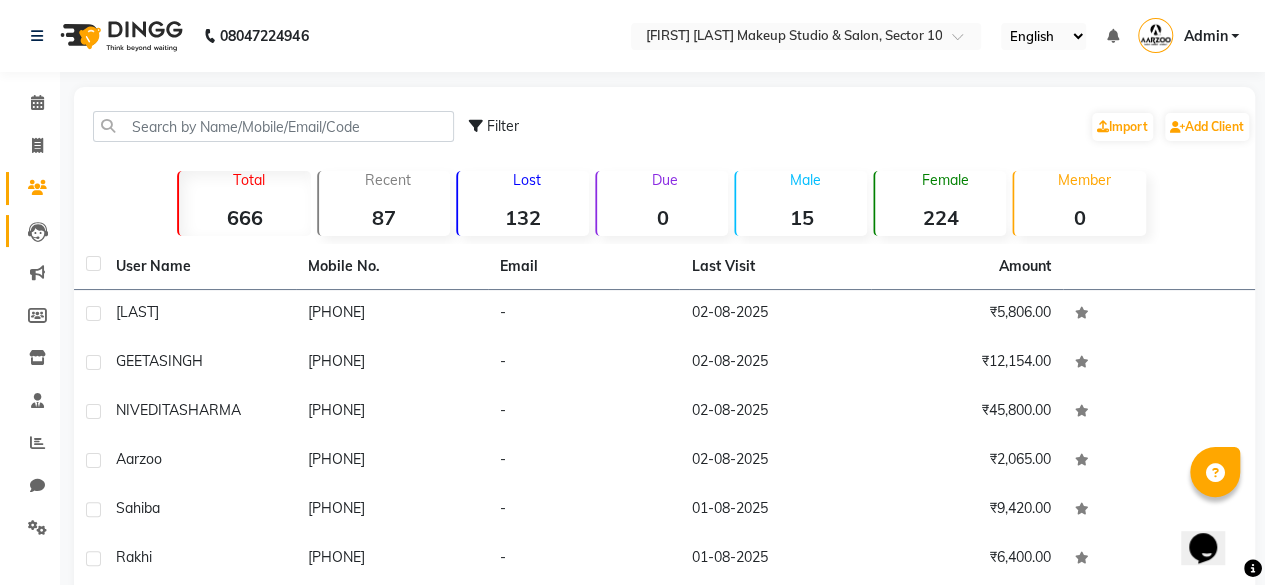 click on "Leads" 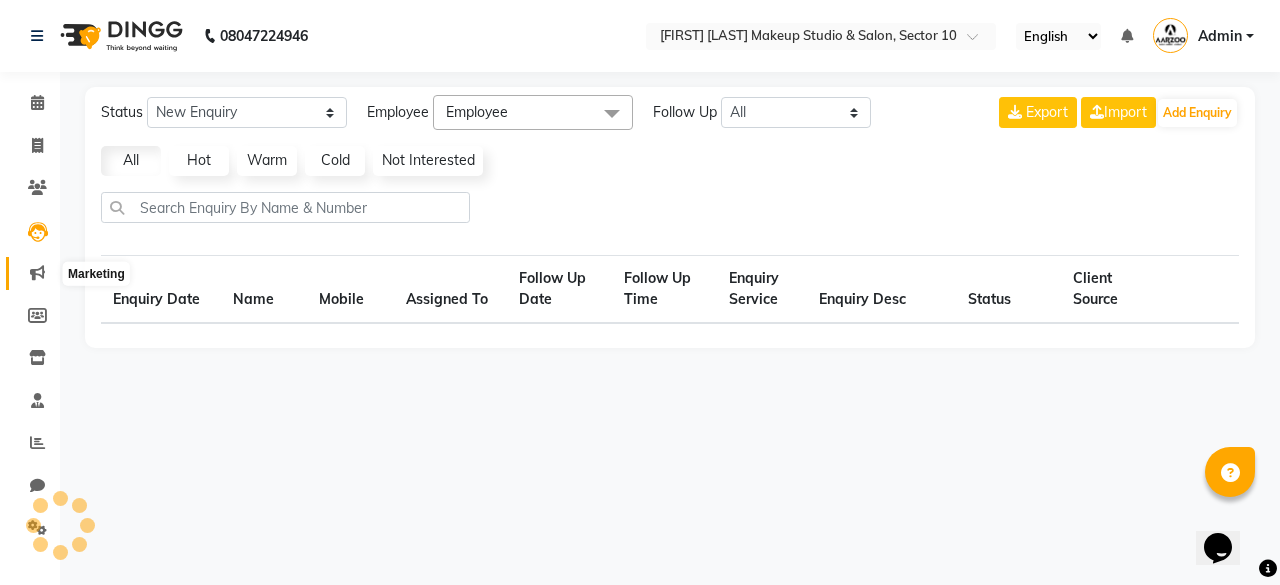 click 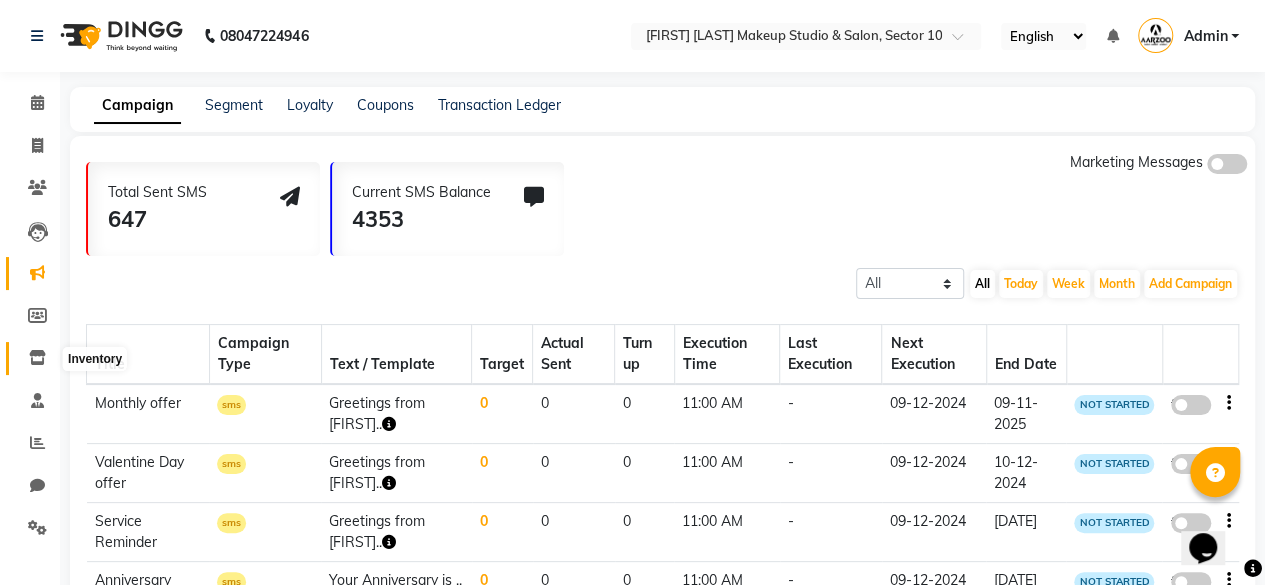 click 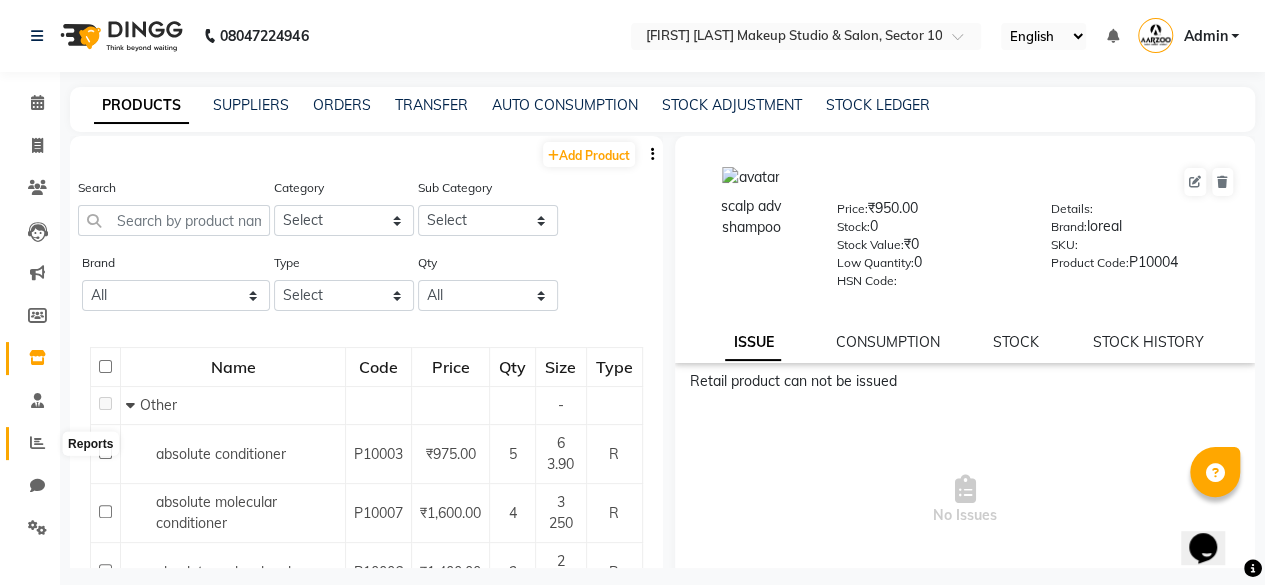 click 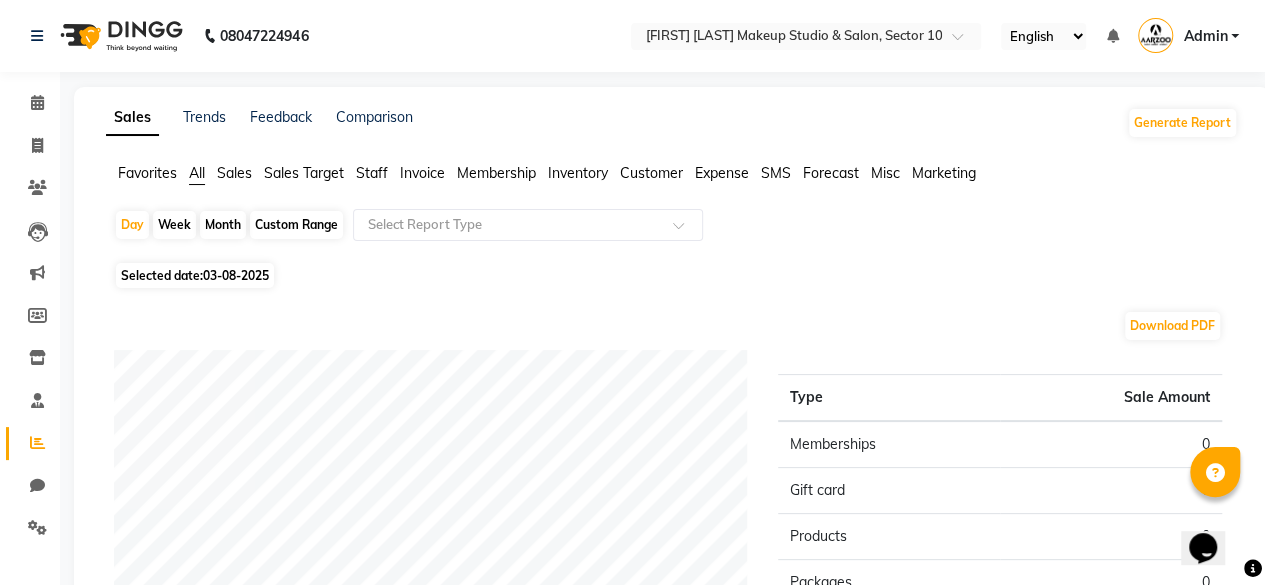 click on "Week" 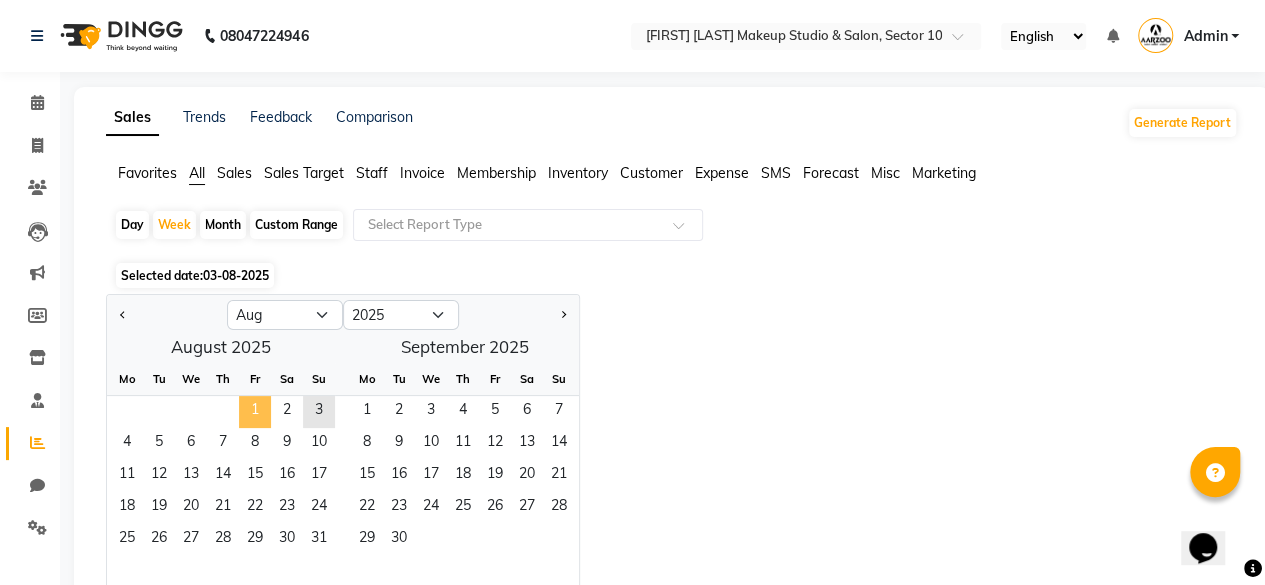 click on "1" 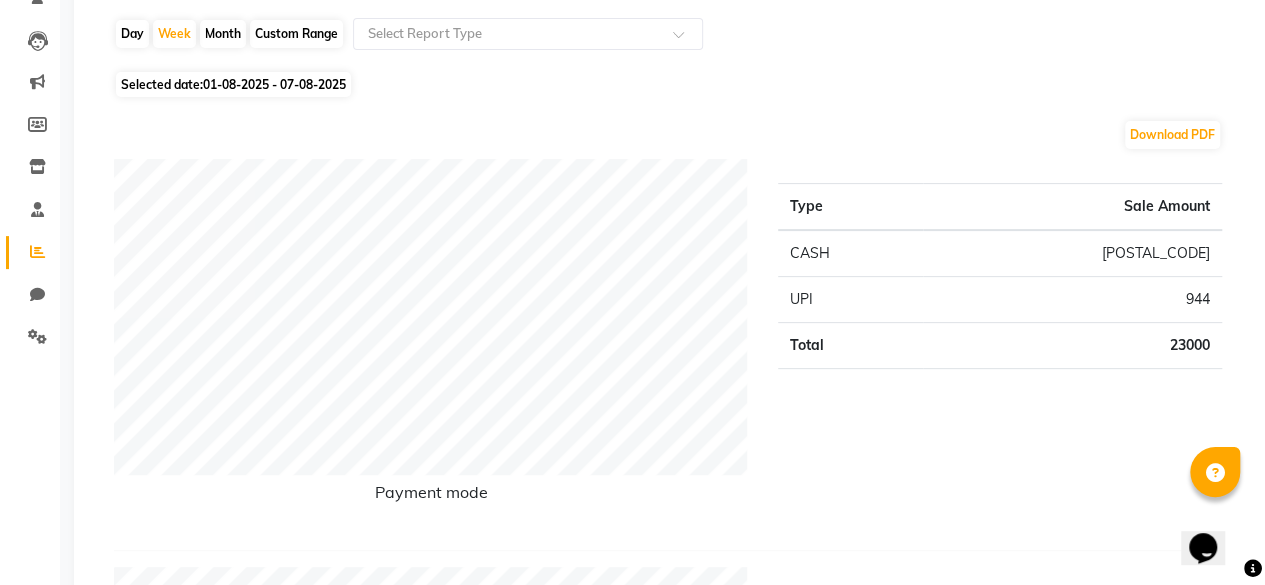 scroll, scrollTop: 200, scrollLeft: 0, axis: vertical 